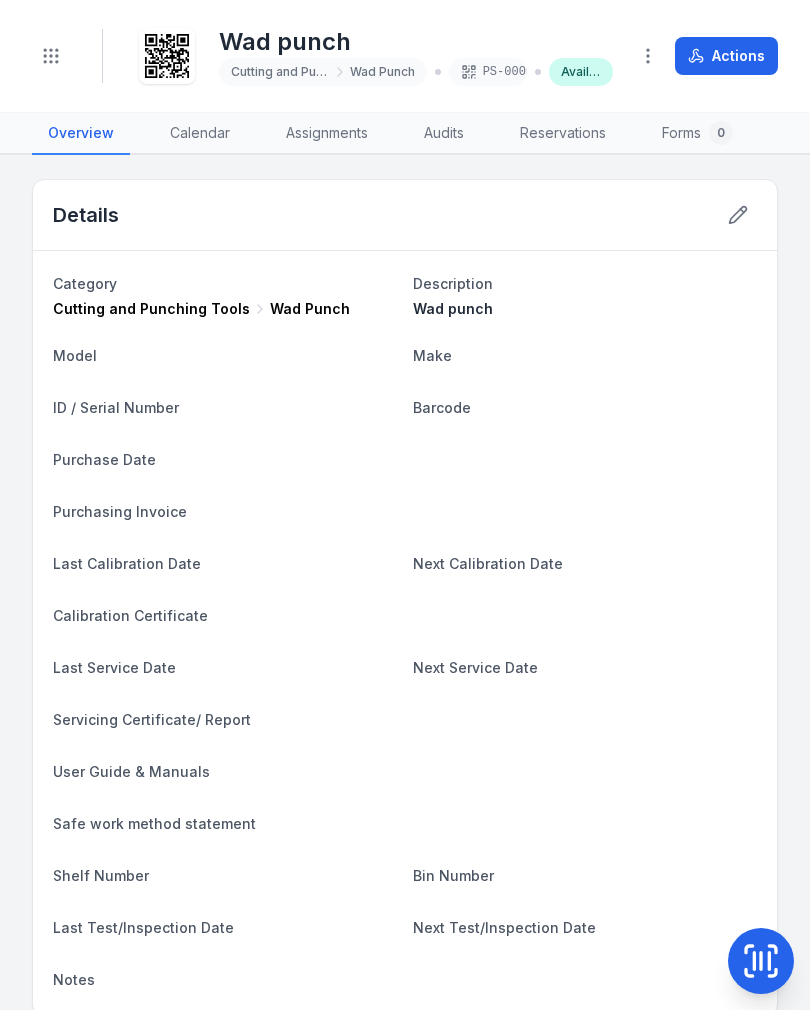 scroll, scrollTop: 0, scrollLeft: 0, axis: both 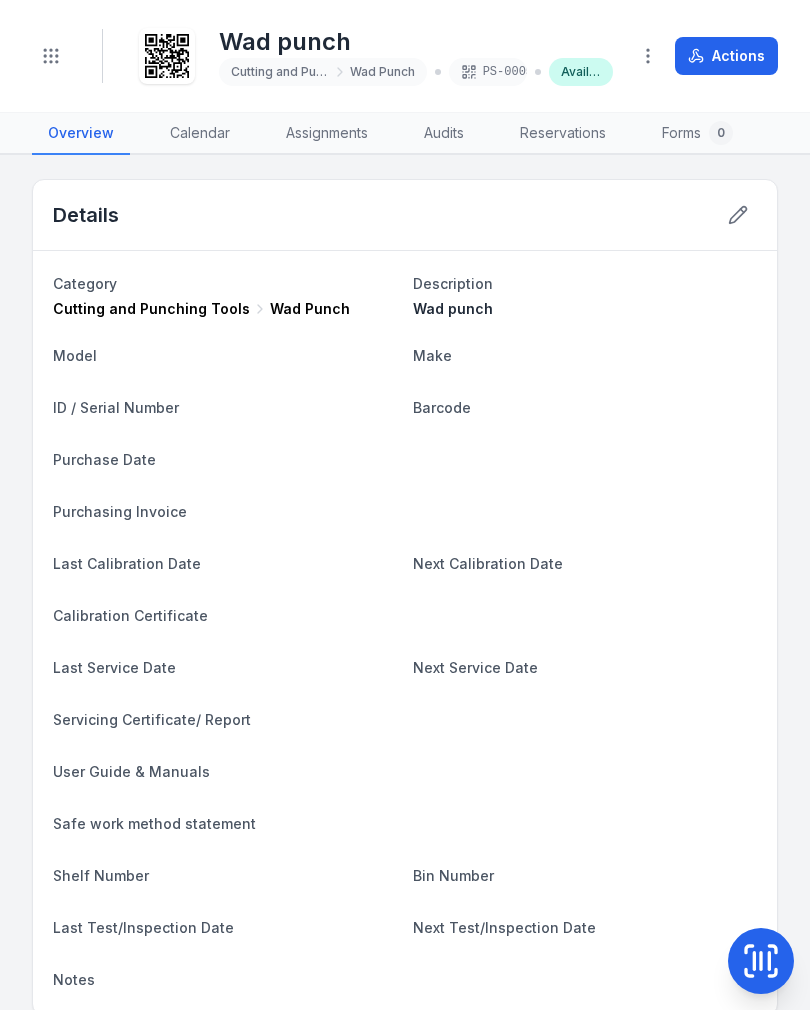 click on "Toggle Navigation" at bounding box center [51, 56] 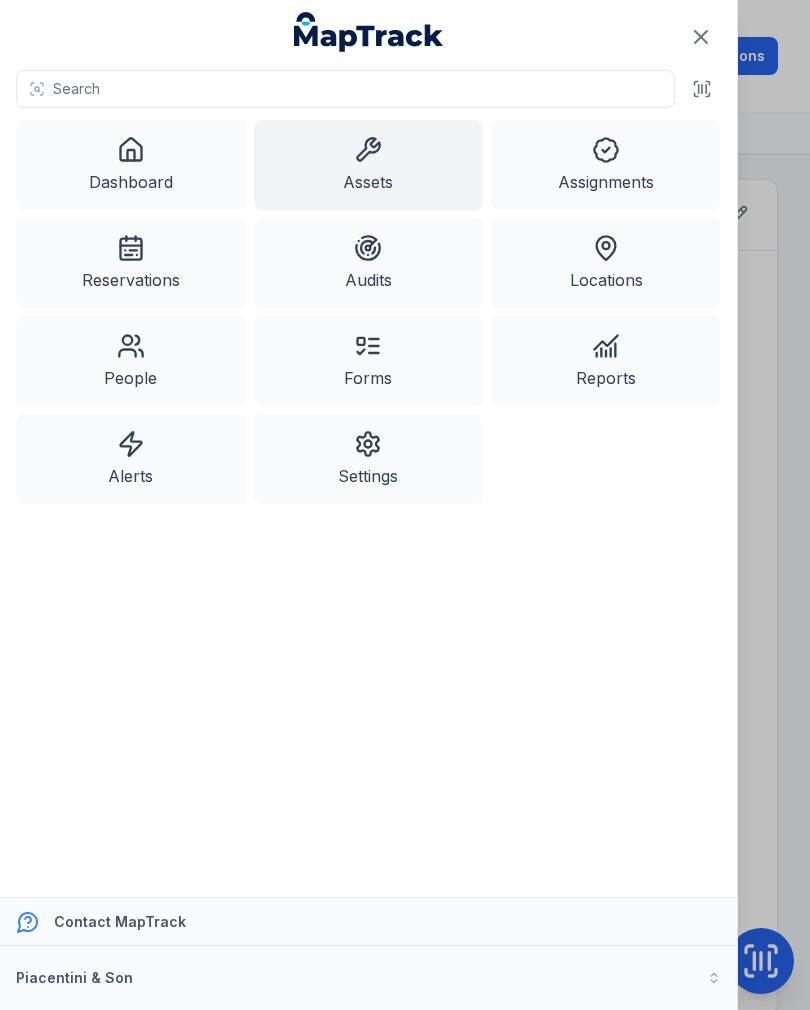 click on "Locations" at bounding box center [606, 263] 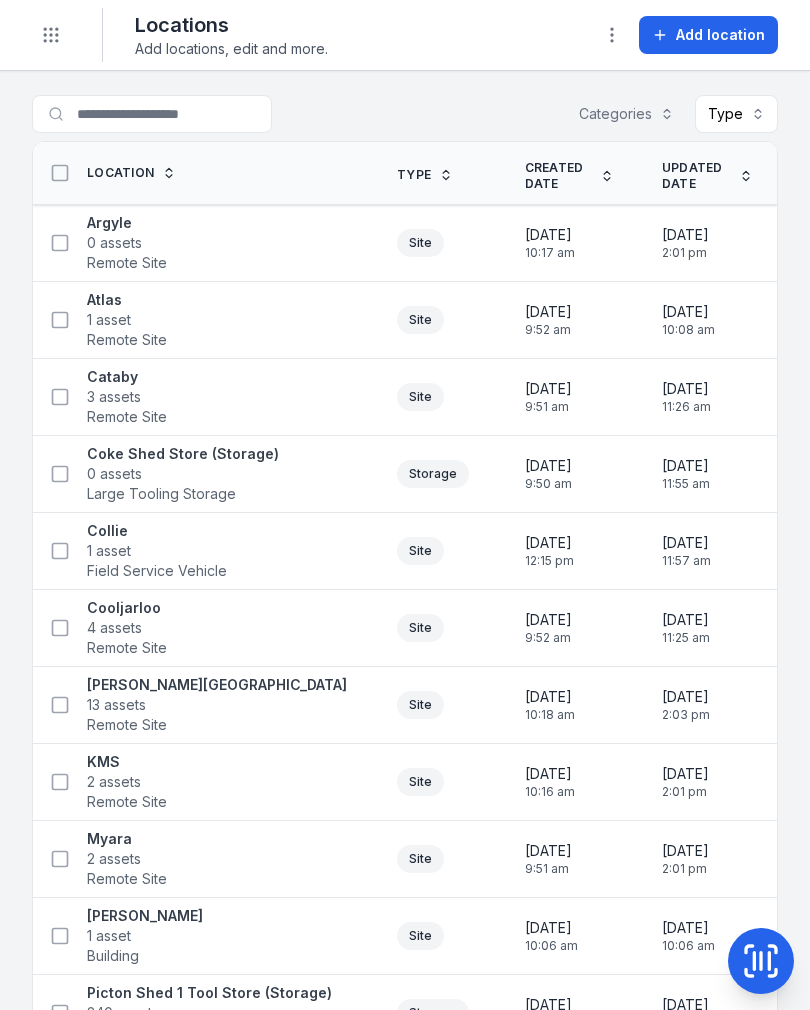 scroll, scrollTop: 0, scrollLeft: 0, axis: both 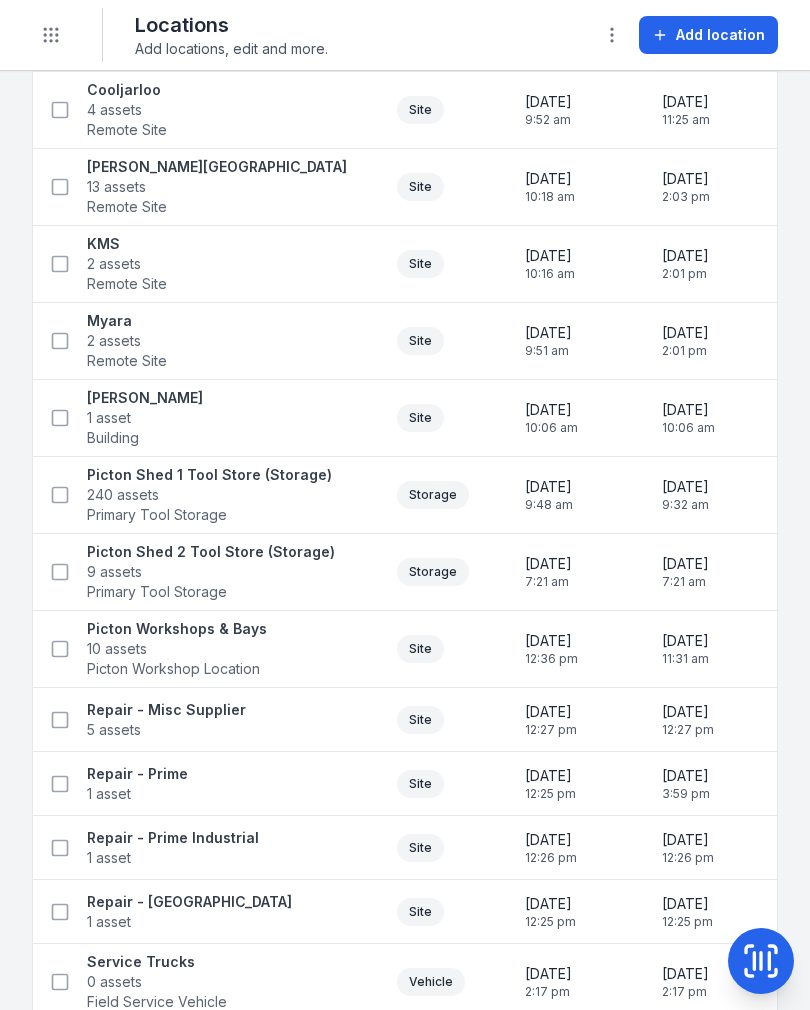 click on "Picton Workshops & Bays 10   assets Picton Workshop Location" at bounding box center [195, 649] 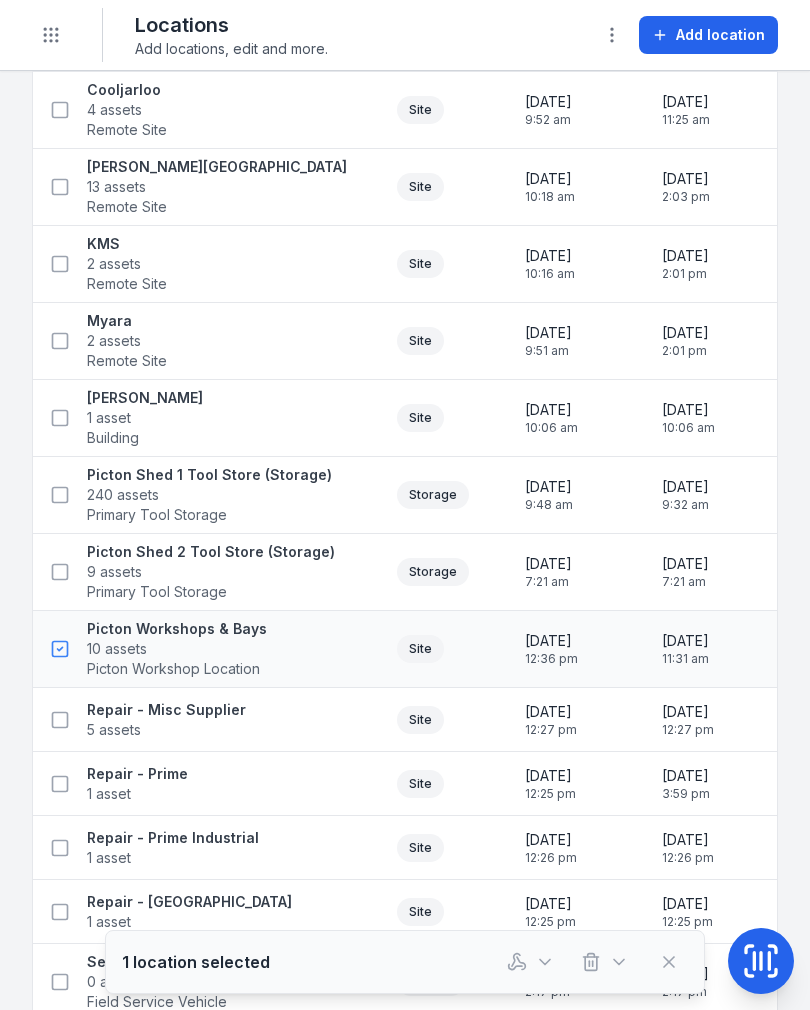 click on "Add location" at bounding box center [720, 35] 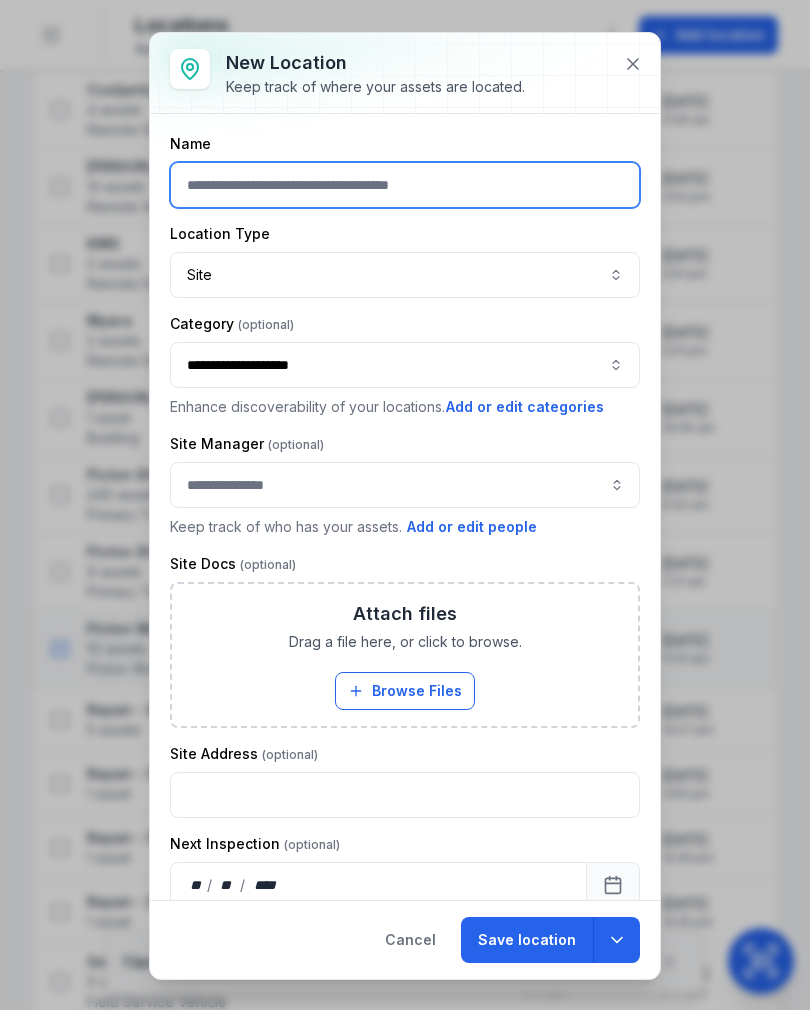 click at bounding box center [405, 185] 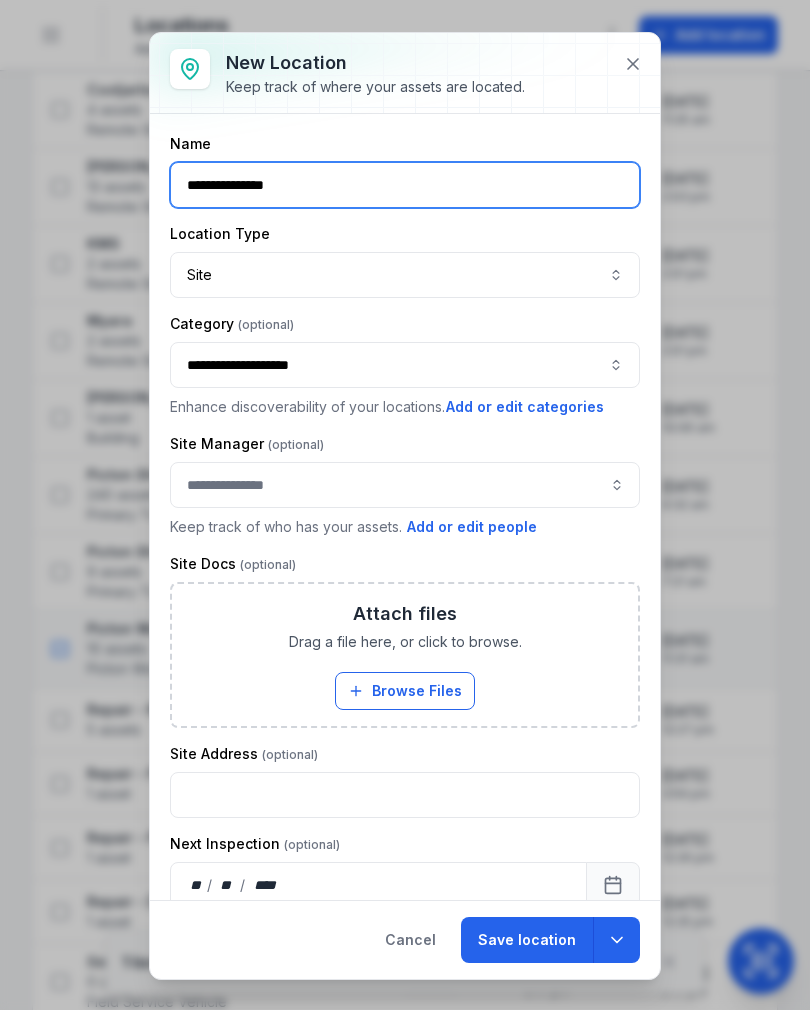 type on "**********" 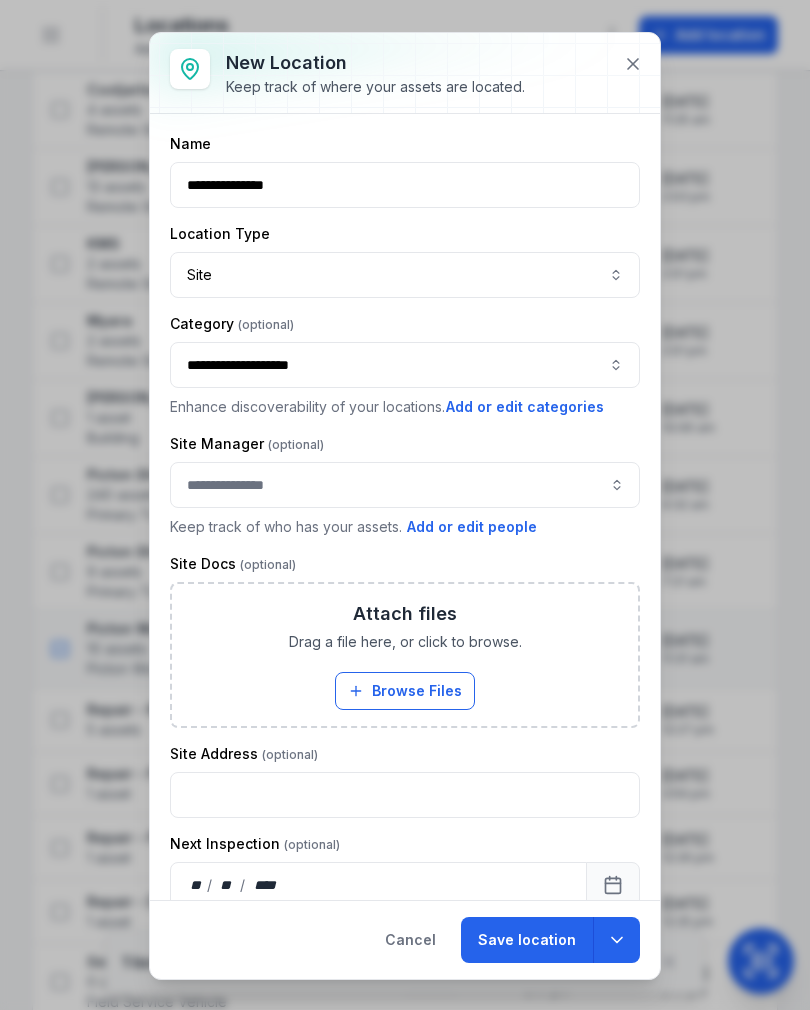 click on "Site ****" at bounding box center [405, 275] 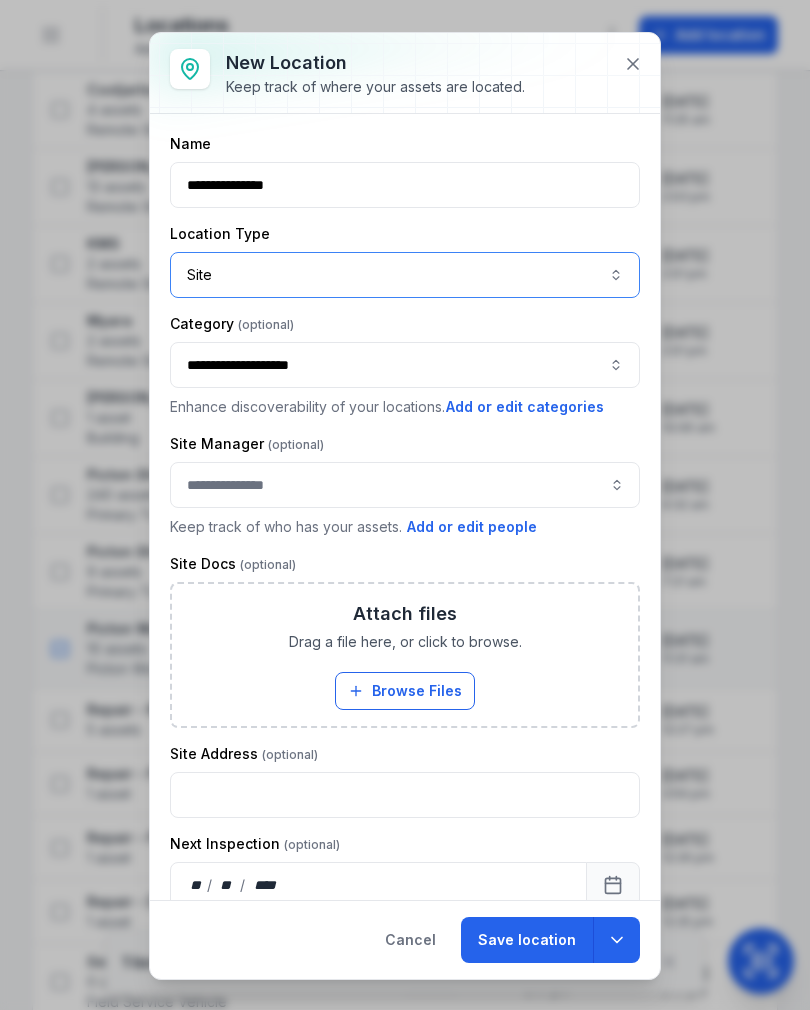 click on "**********" at bounding box center [405, 365] 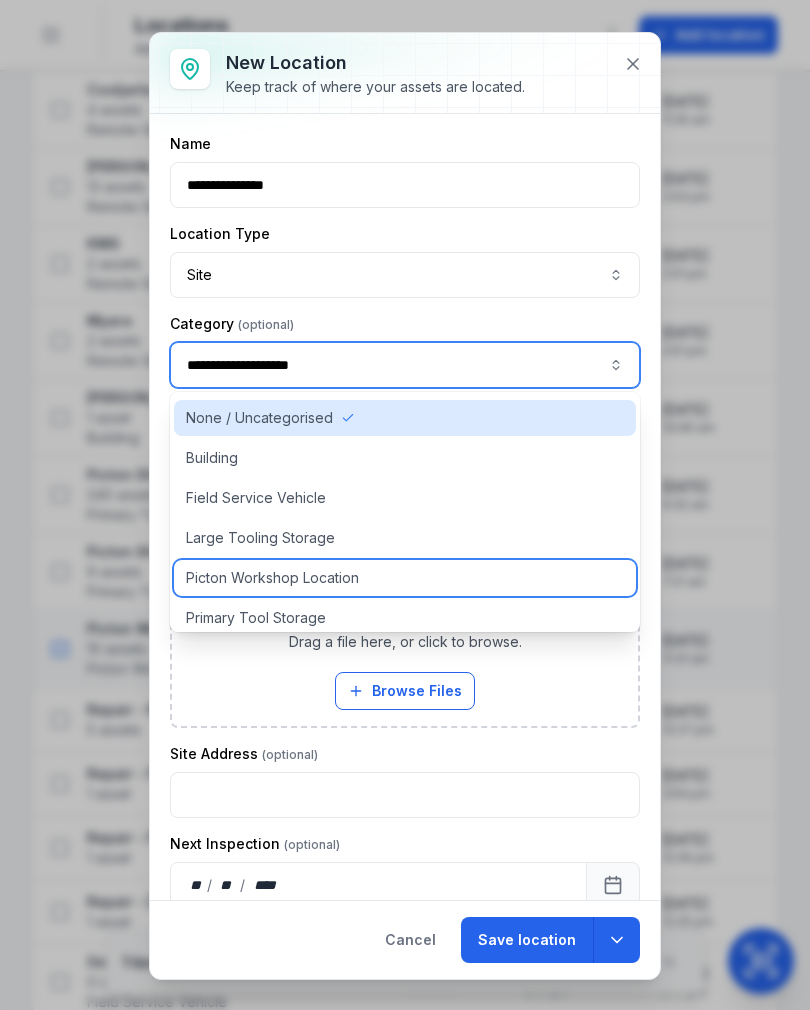 click on "Picton Workshop Location" at bounding box center (272, 578) 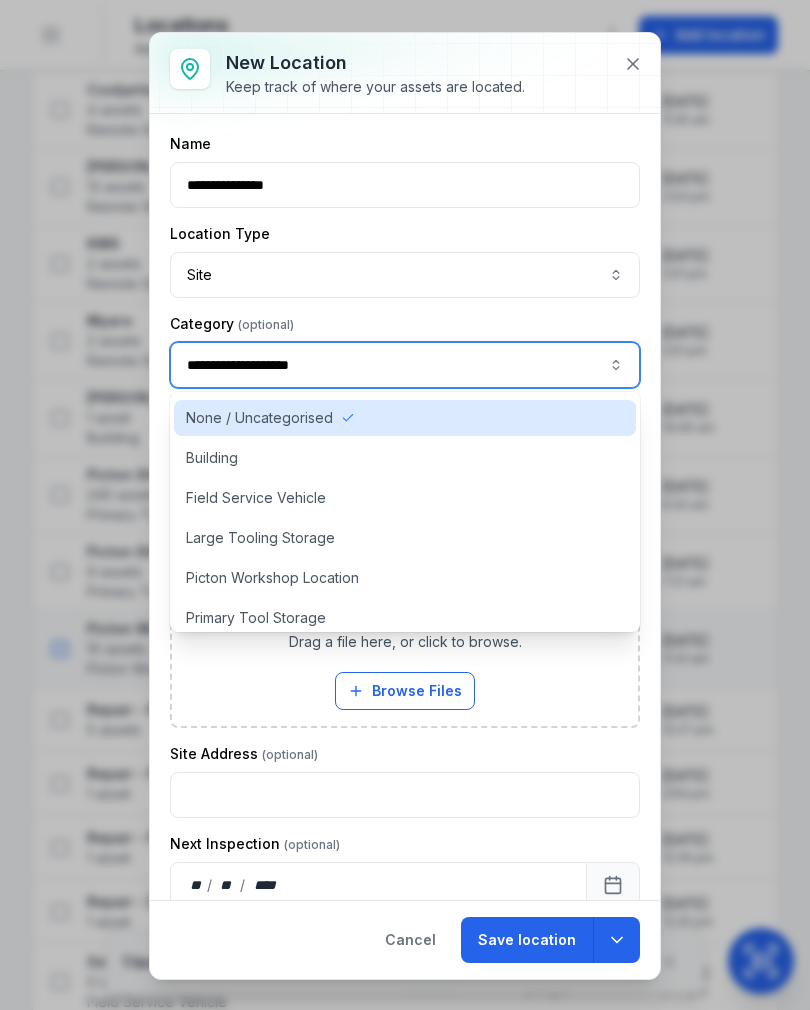 type on "**********" 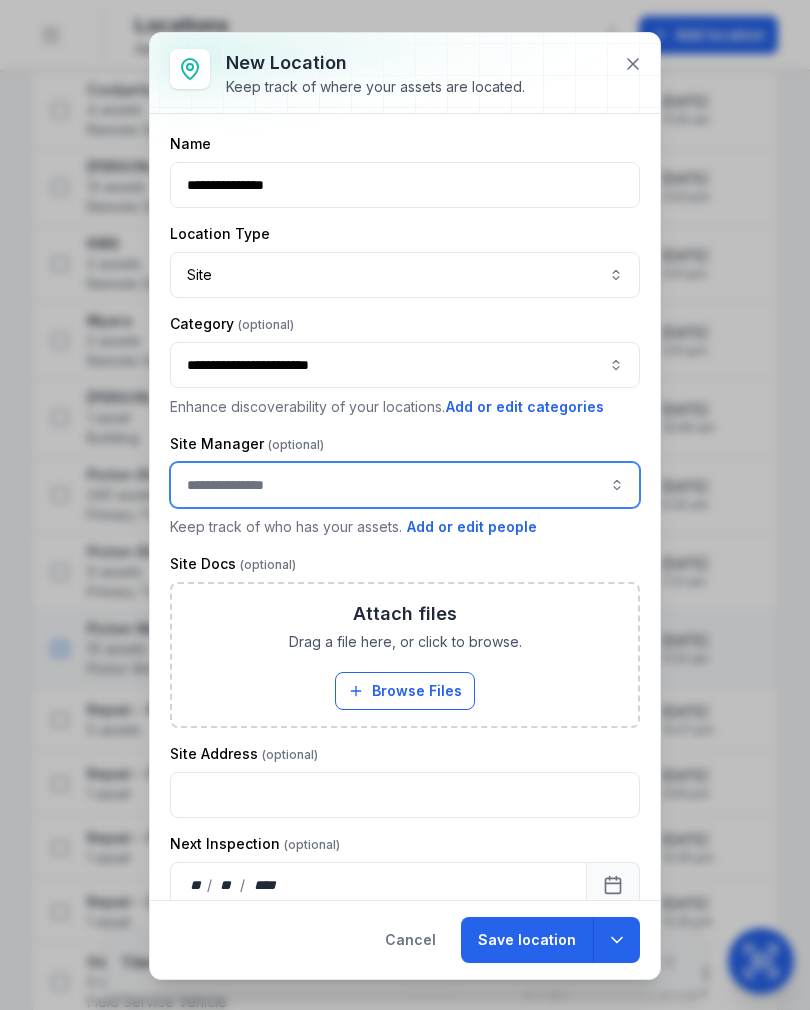 click at bounding box center (405, 485) 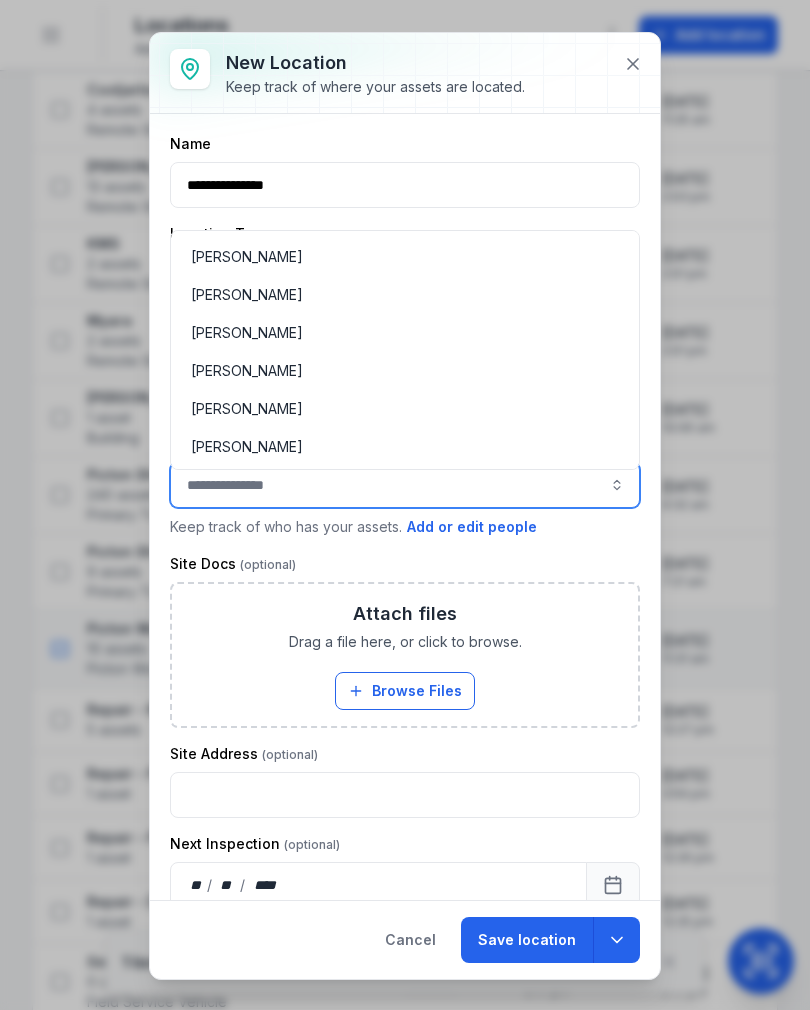 scroll, scrollTop: 946, scrollLeft: 0, axis: vertical 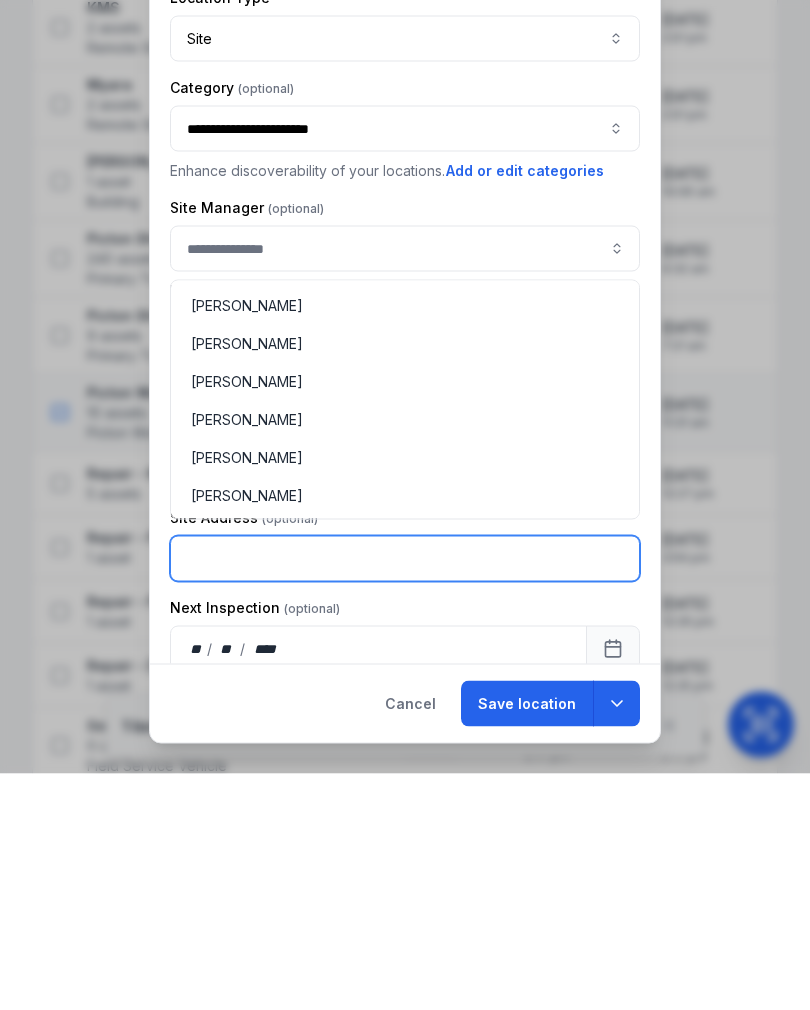 click at bounding box center [405, 795] 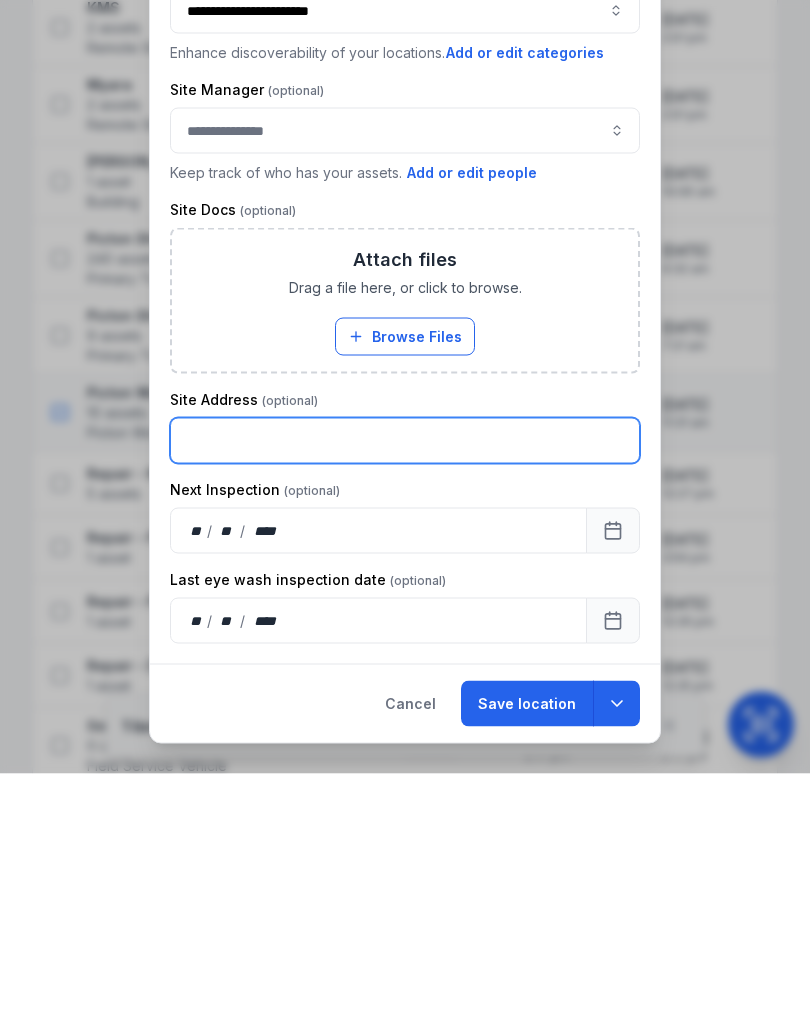scroll, scrollTop: 118, scrollLeft: 0, axis: vertical 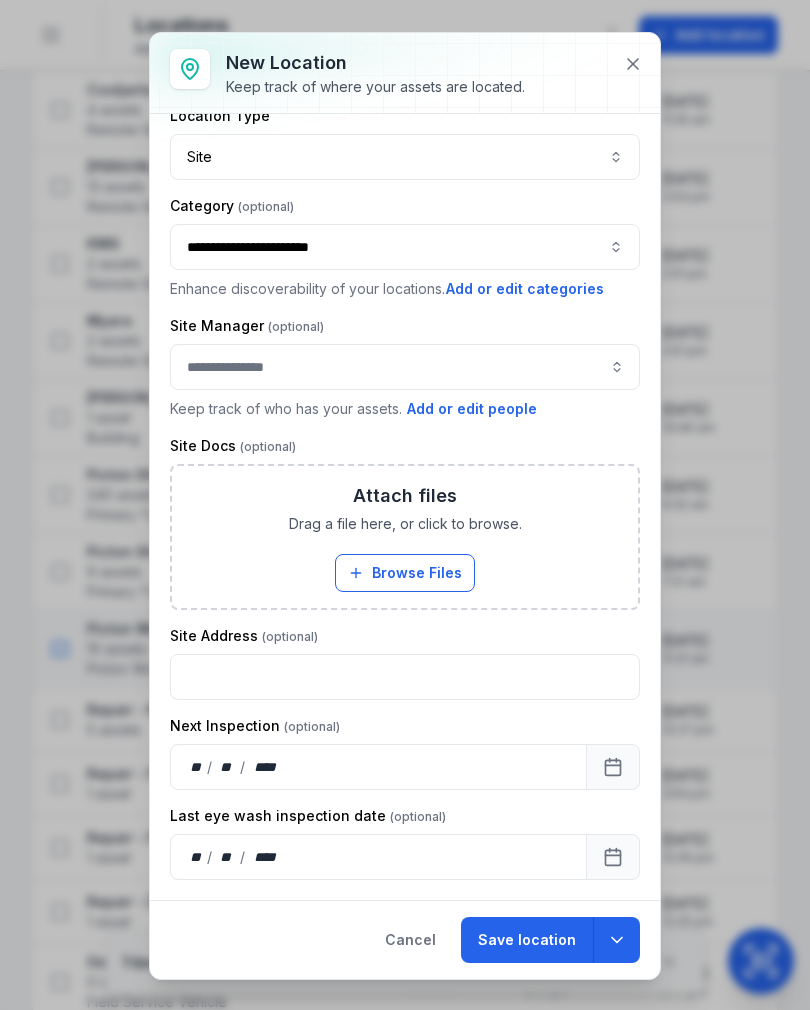 click on "Save location" at bounding box center [527, 940] 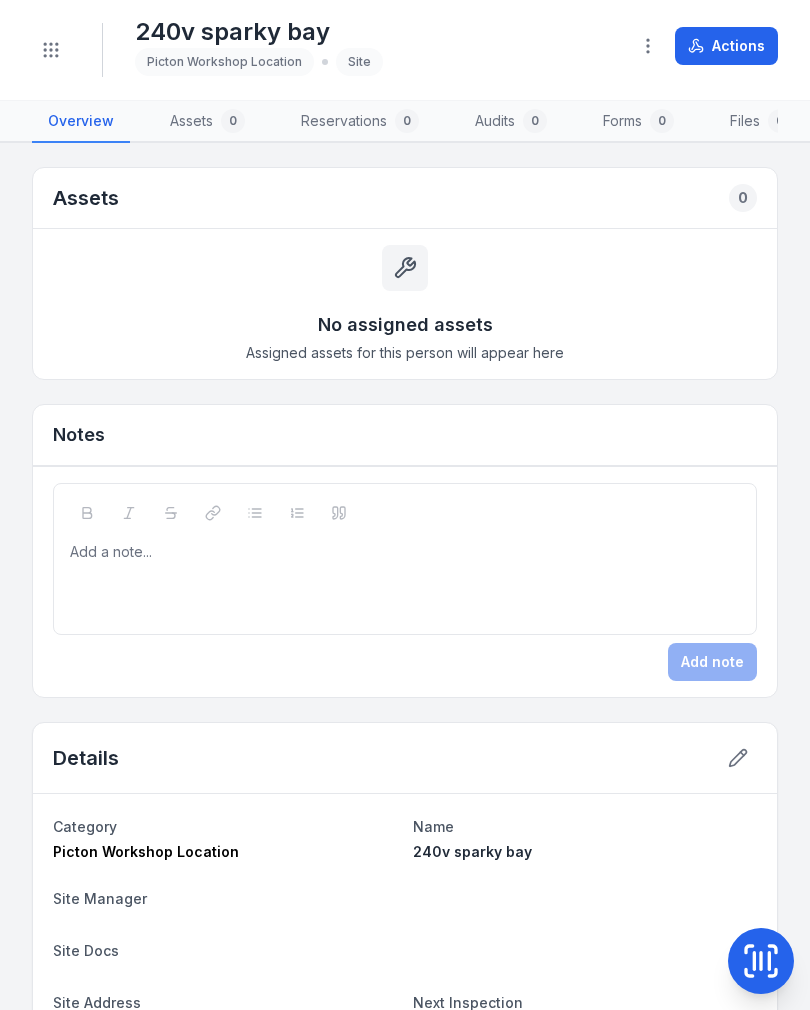 click on "Toggle Navigation" at bounding box center [51, 50] 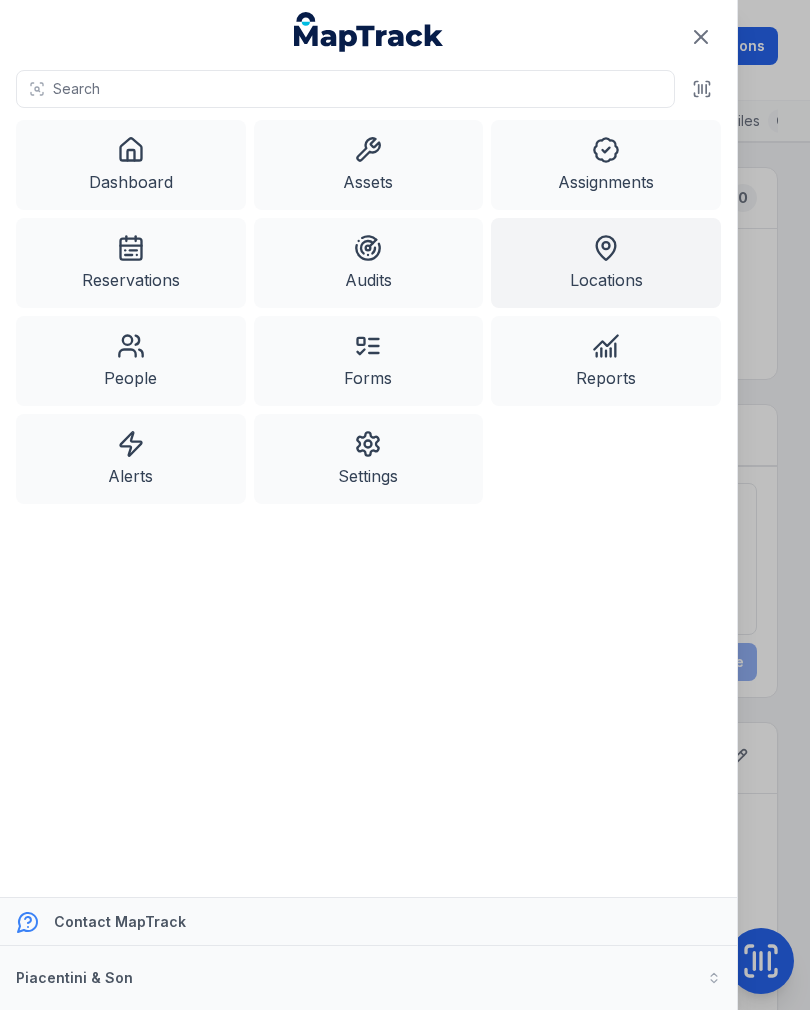 click on "Assets" at bounding box center (369, 165) 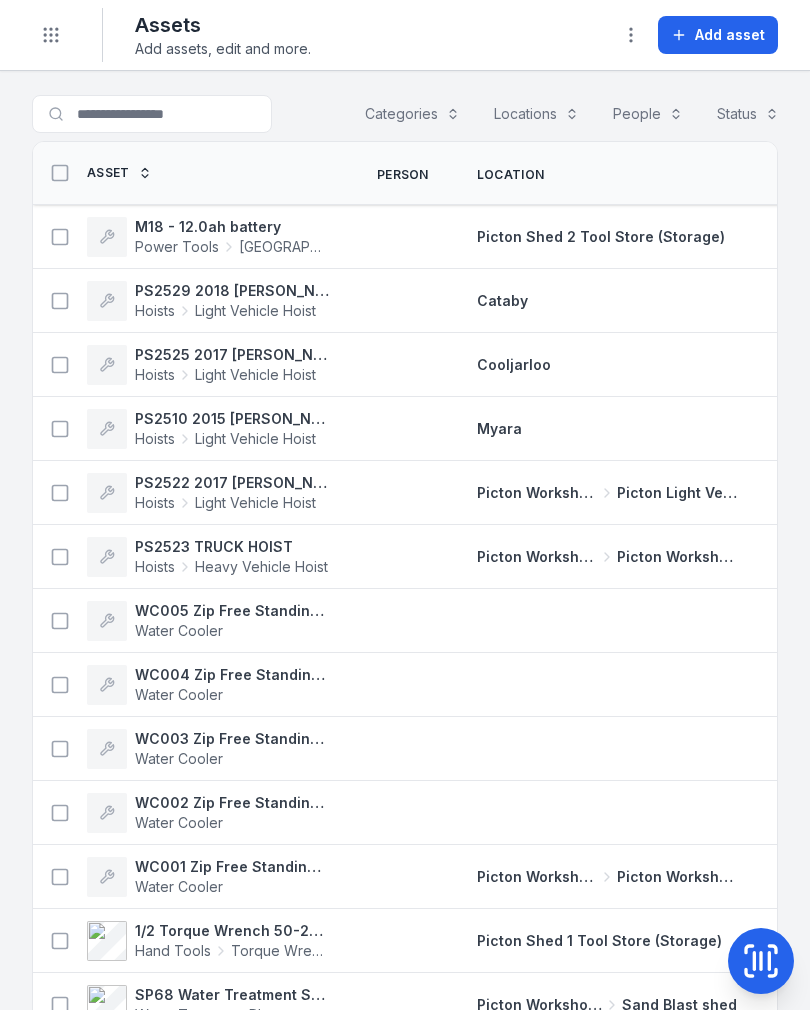 scroll, scrollTop: 0, scrollLeft: 0, axis: both 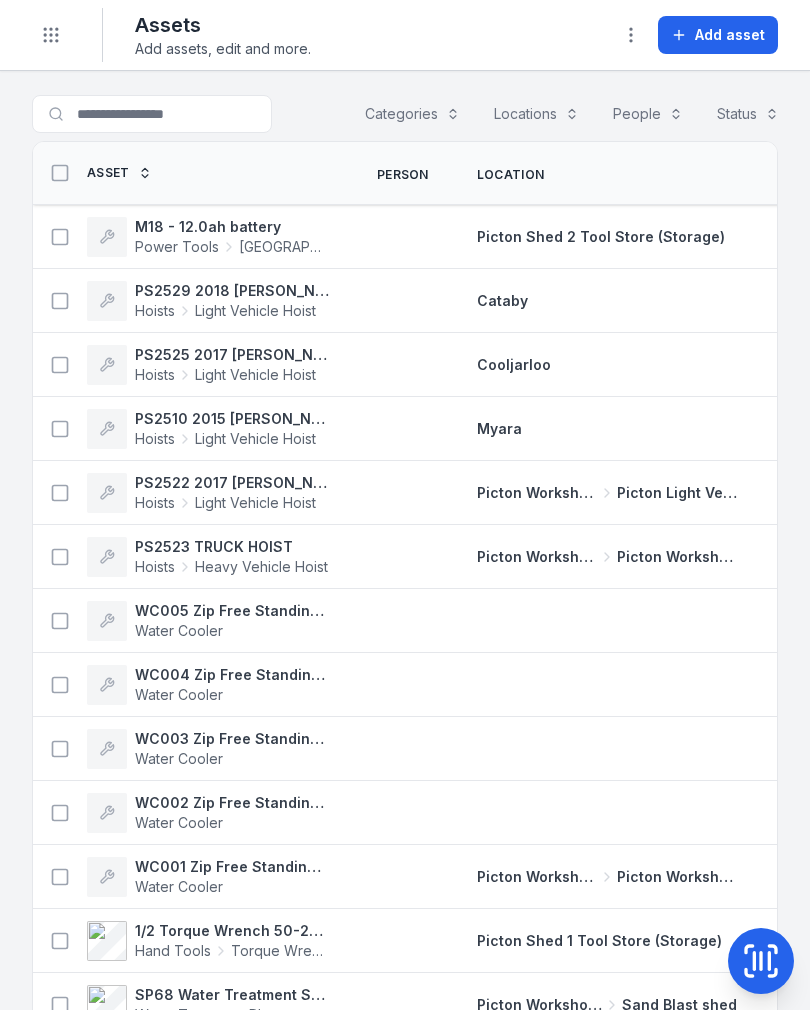 click at bounding box center (60, 237) 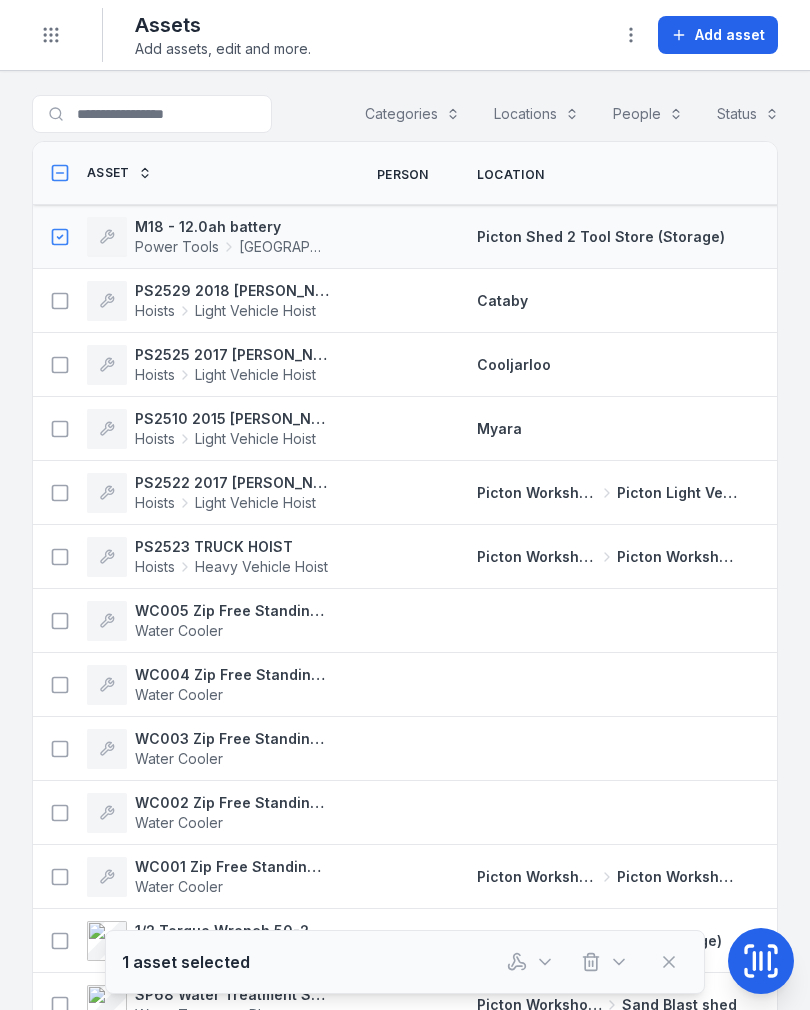 click 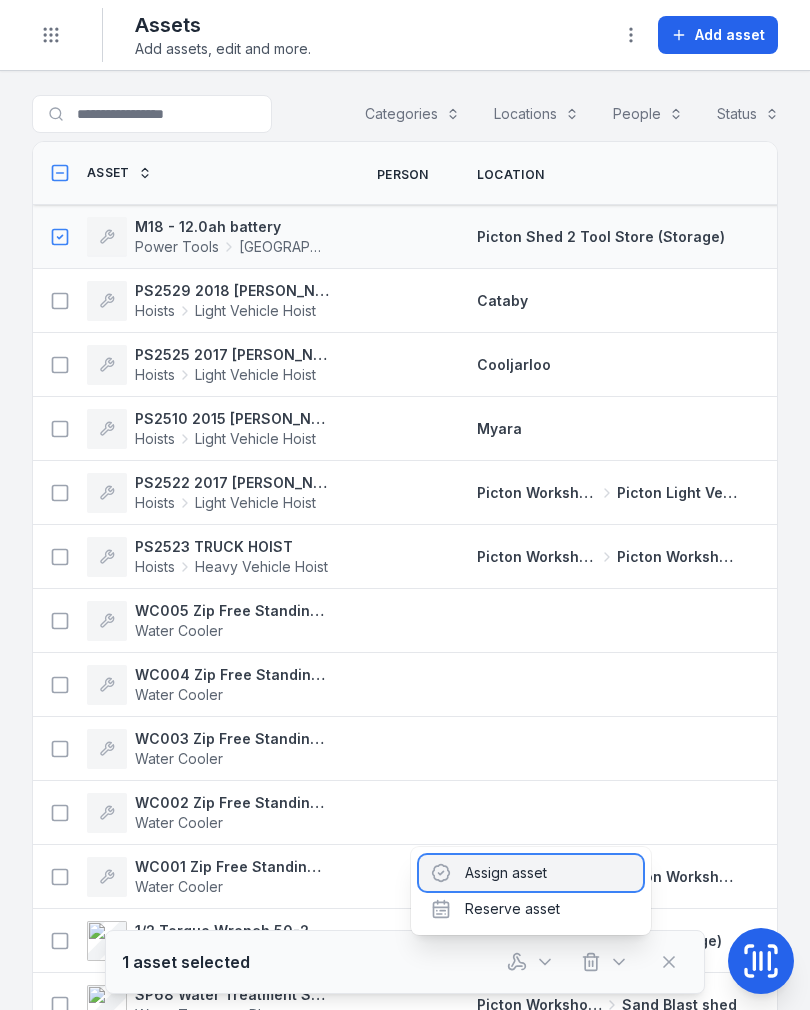 click on "Assign asset" at bounding box center [531, 873] 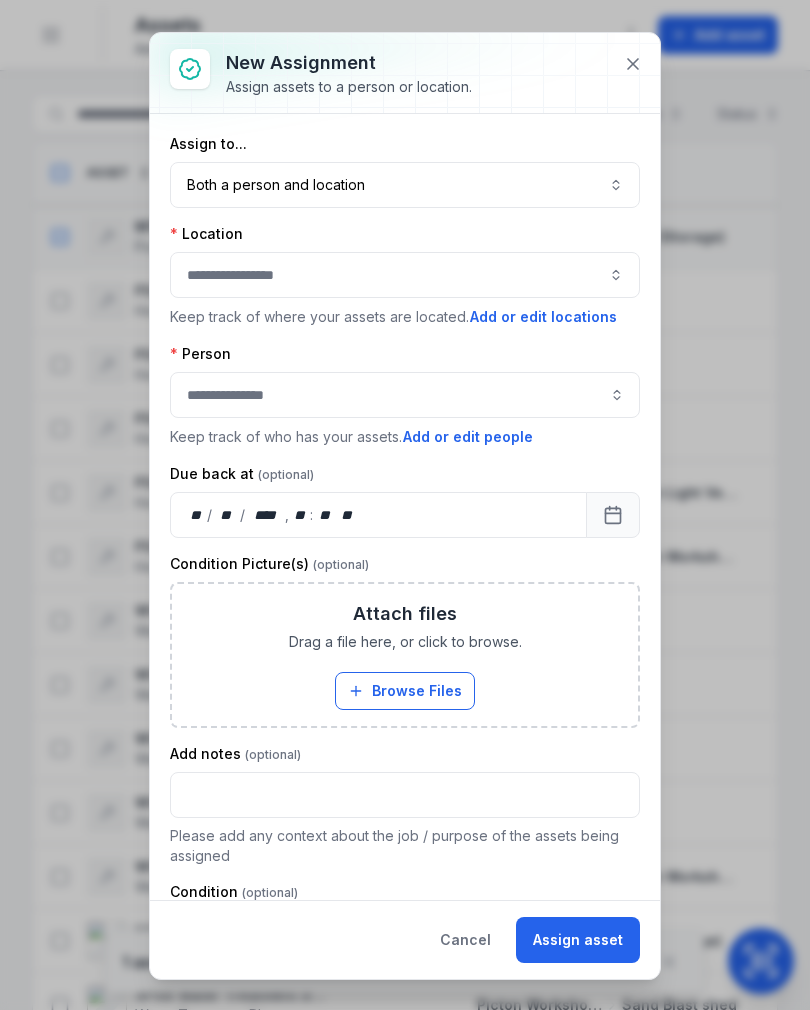 click on "Both a person and location ****" at bounding box center [405, 185] 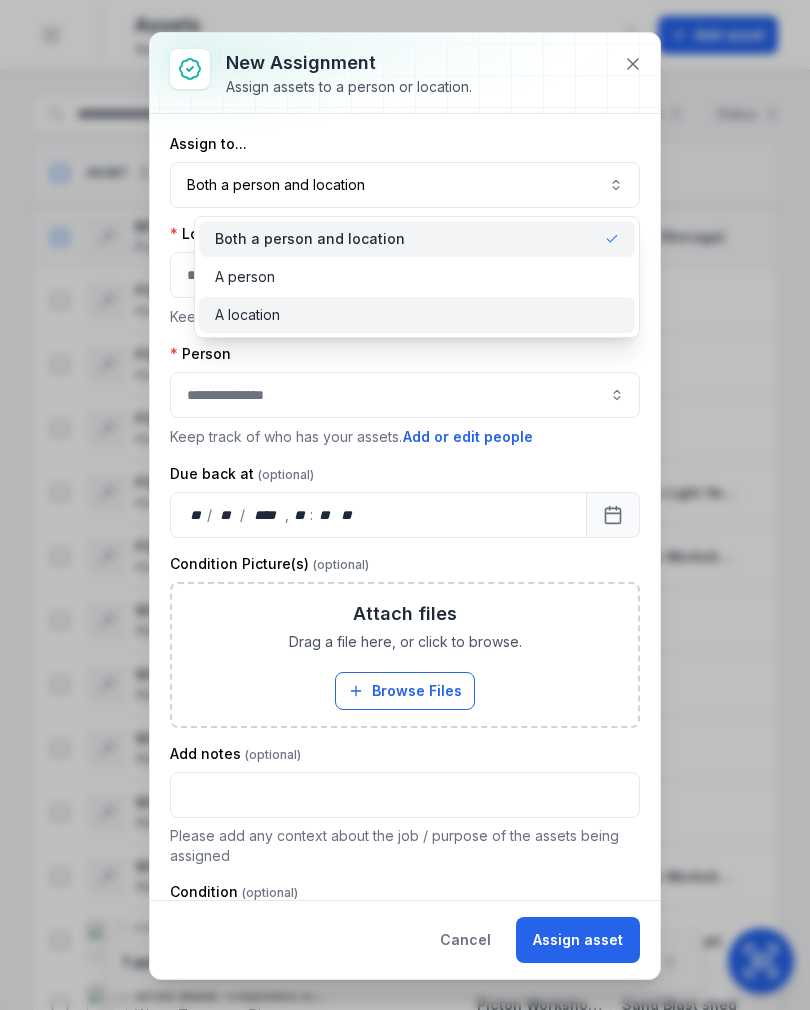 click on "A location" at bounding box center [417, 315] 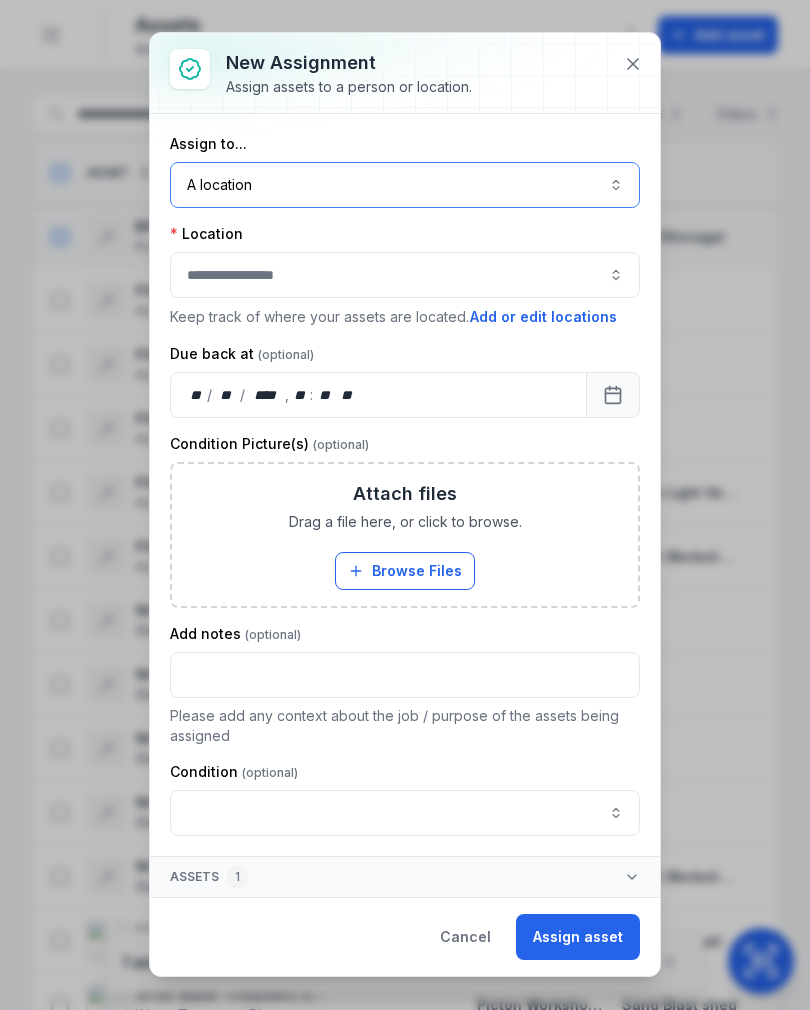 click at bounding box center [405, 275] 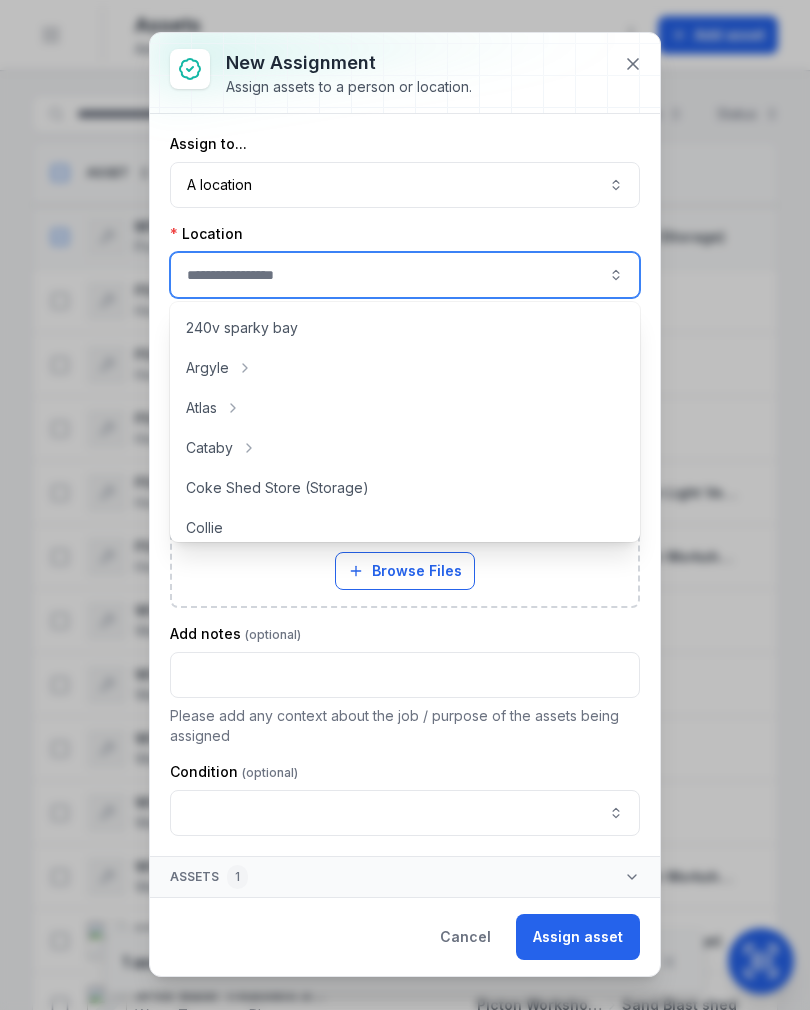 click 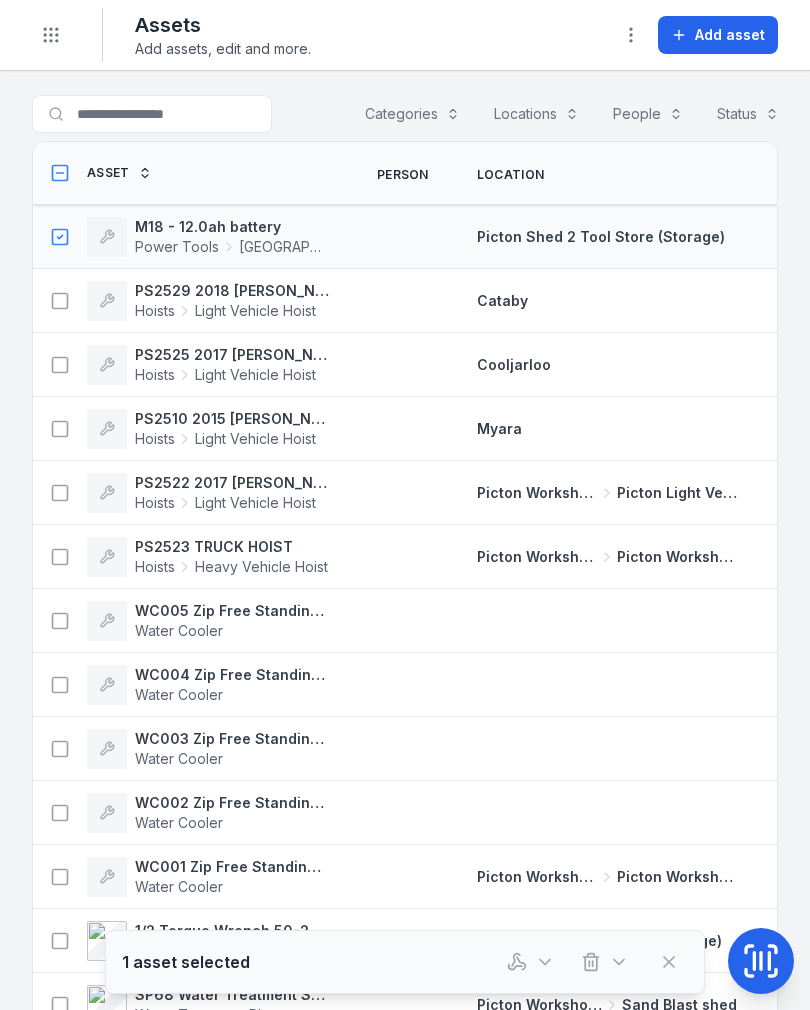 click 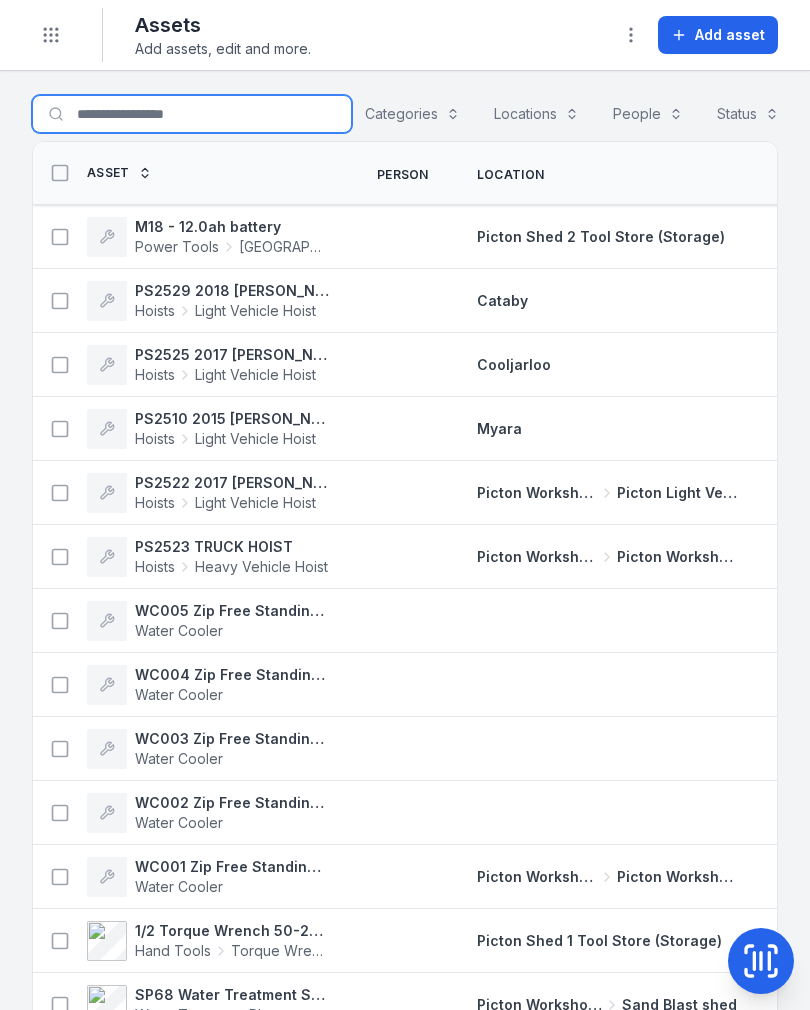 click on "Search for  assets" at bounding box center [192, 114] 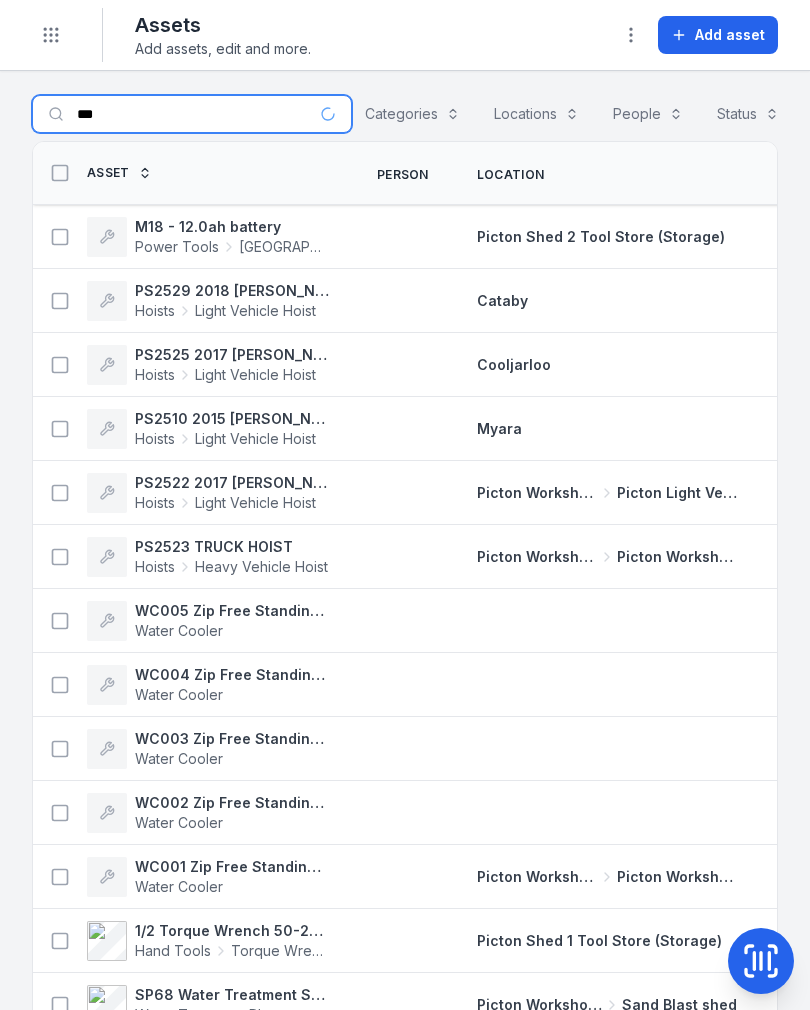type on "****" 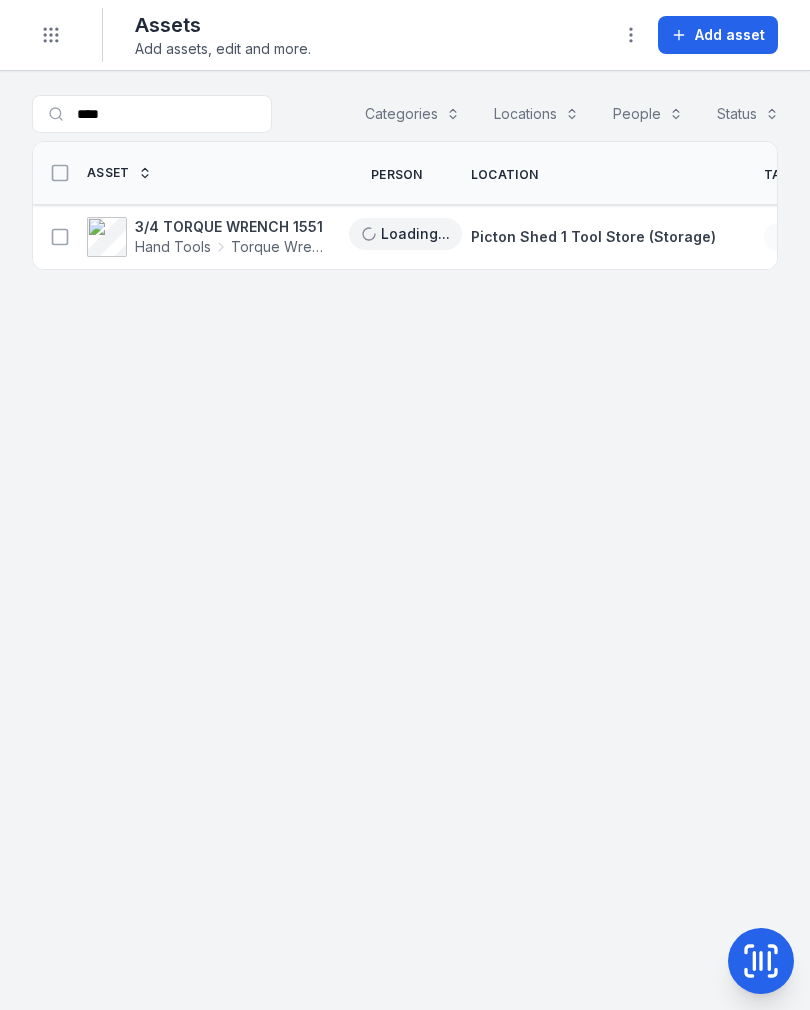 scroll, scrollTop: 0, scrollLeft: 0, axis: both 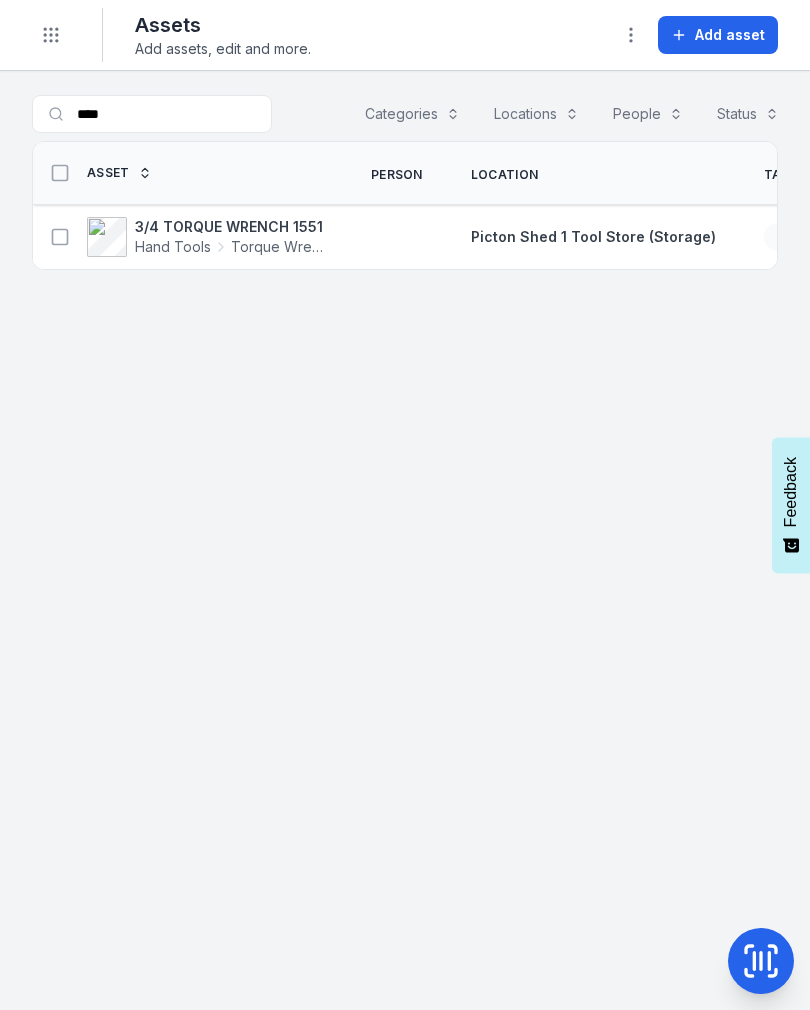 click 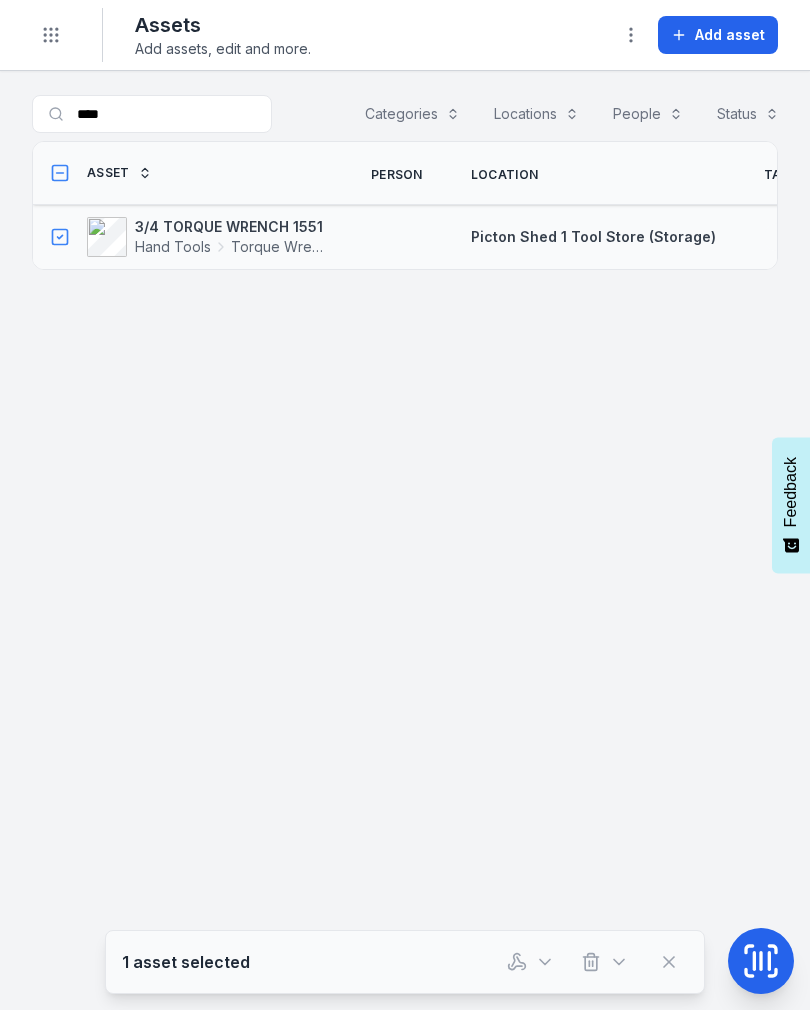 click 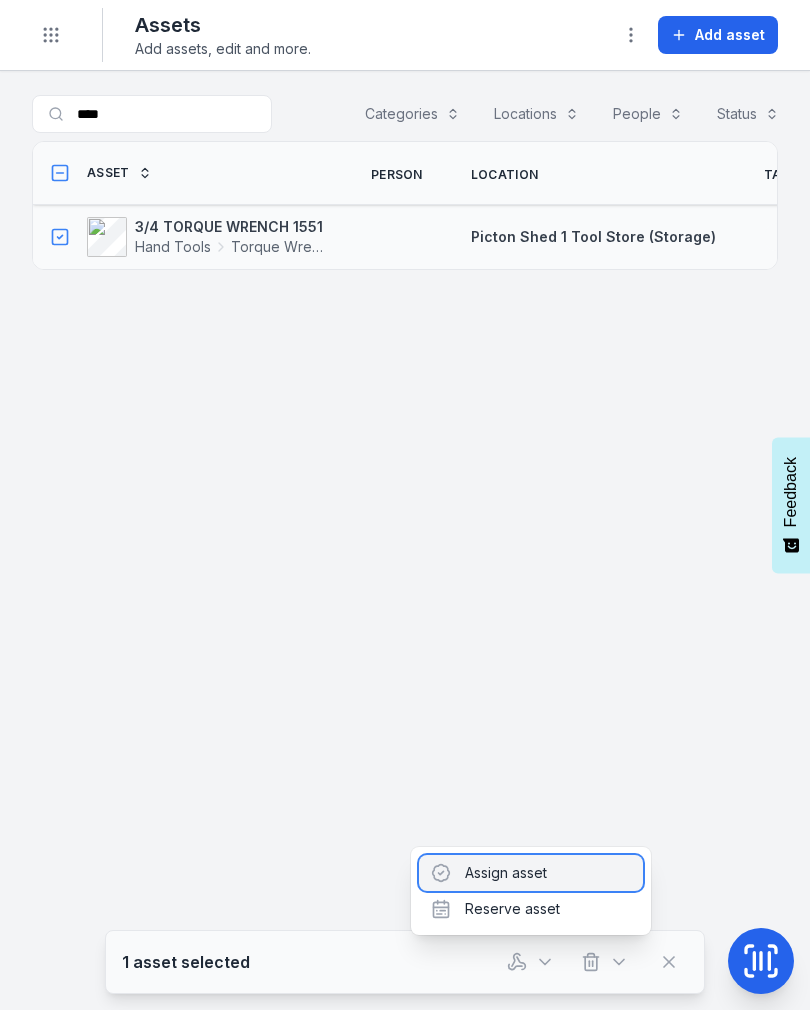 click on "Assign asset" at bounding box center (531, 873) 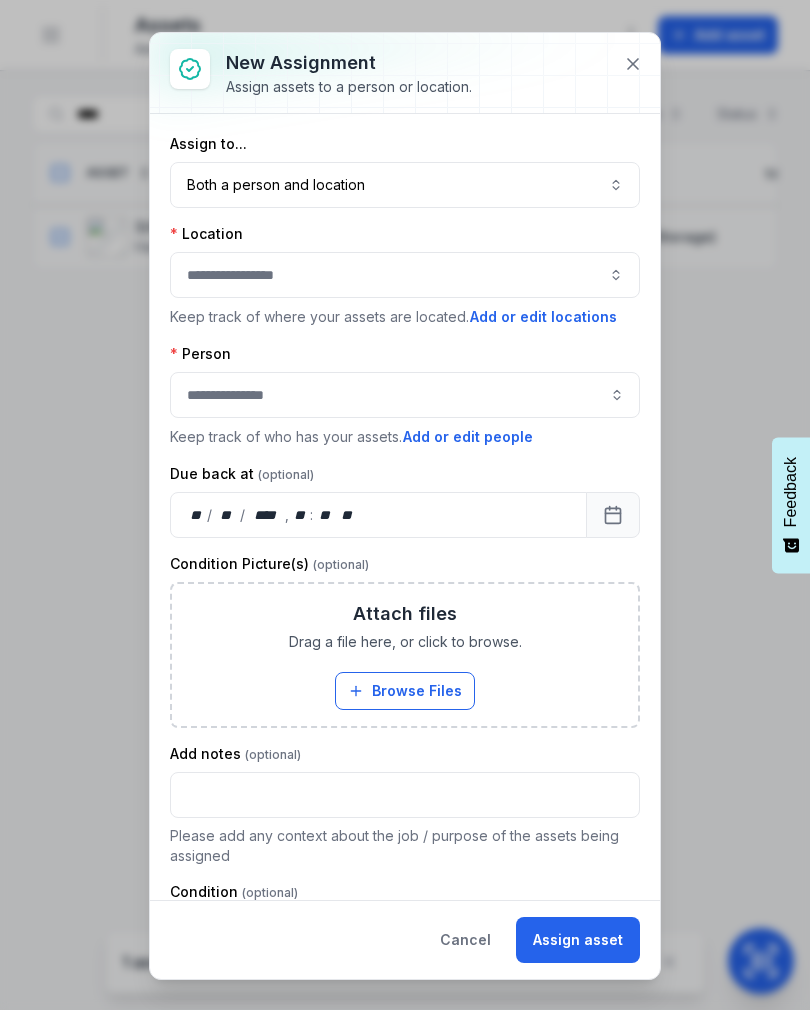 click on "Both a person and location ****" at bounding box center (405, 185) 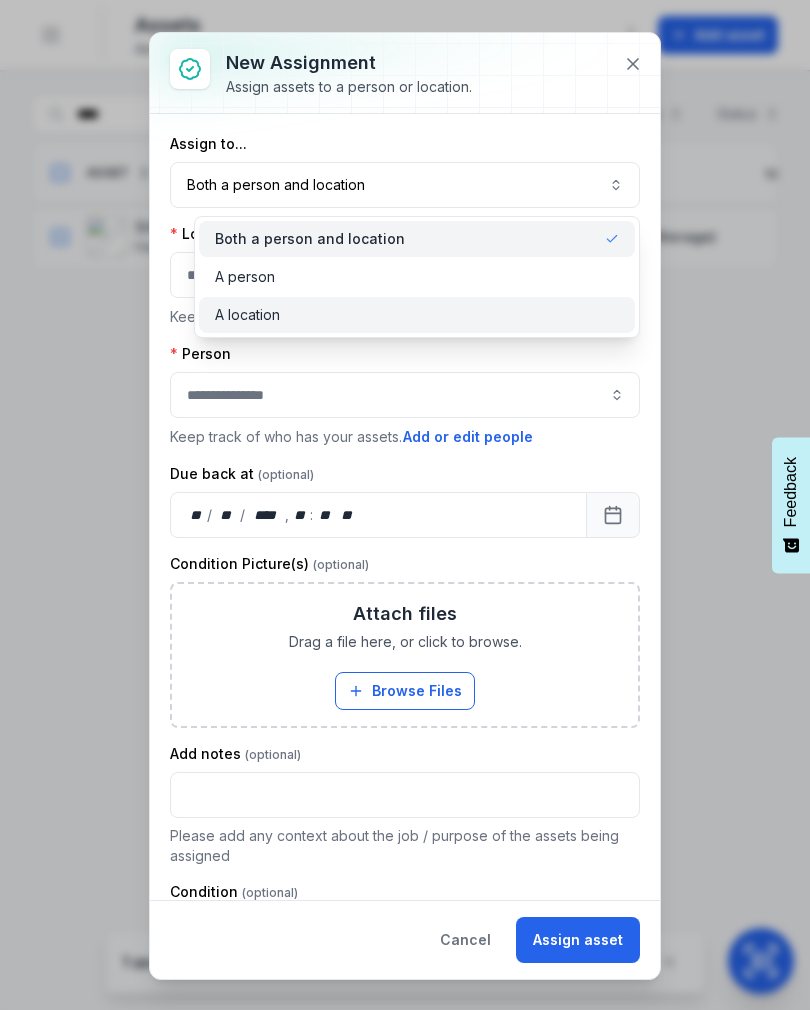 click on "A location" at bounding box center [417, 315] 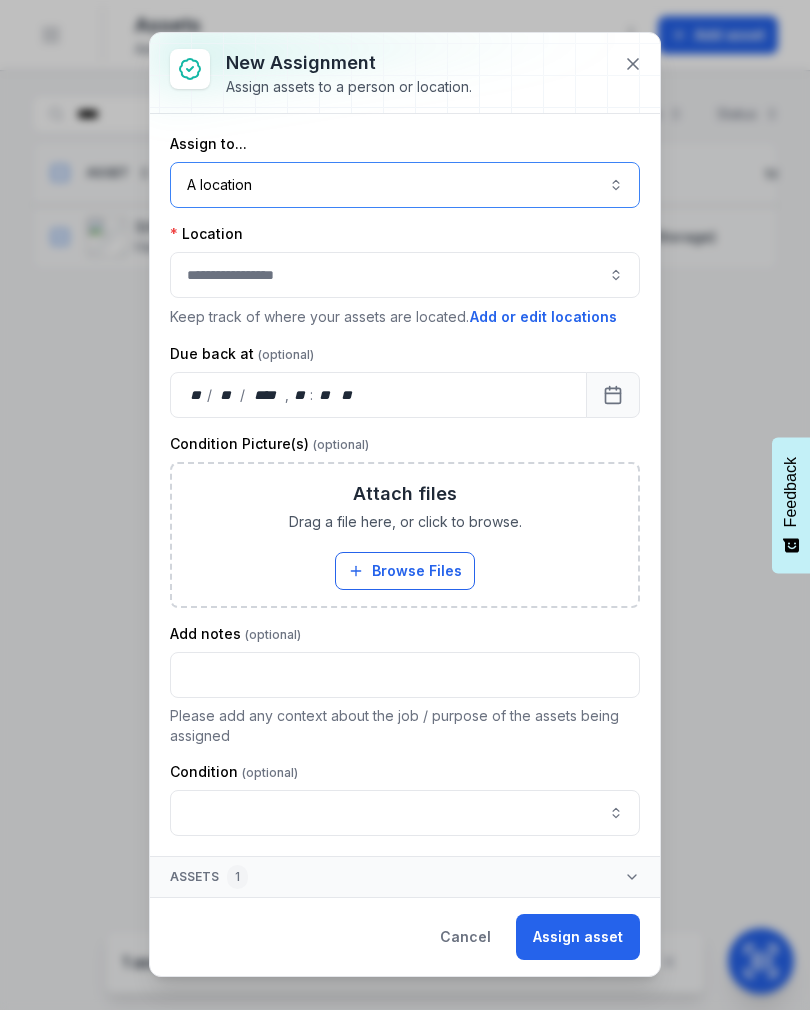 click at bounding box center [405, 275] 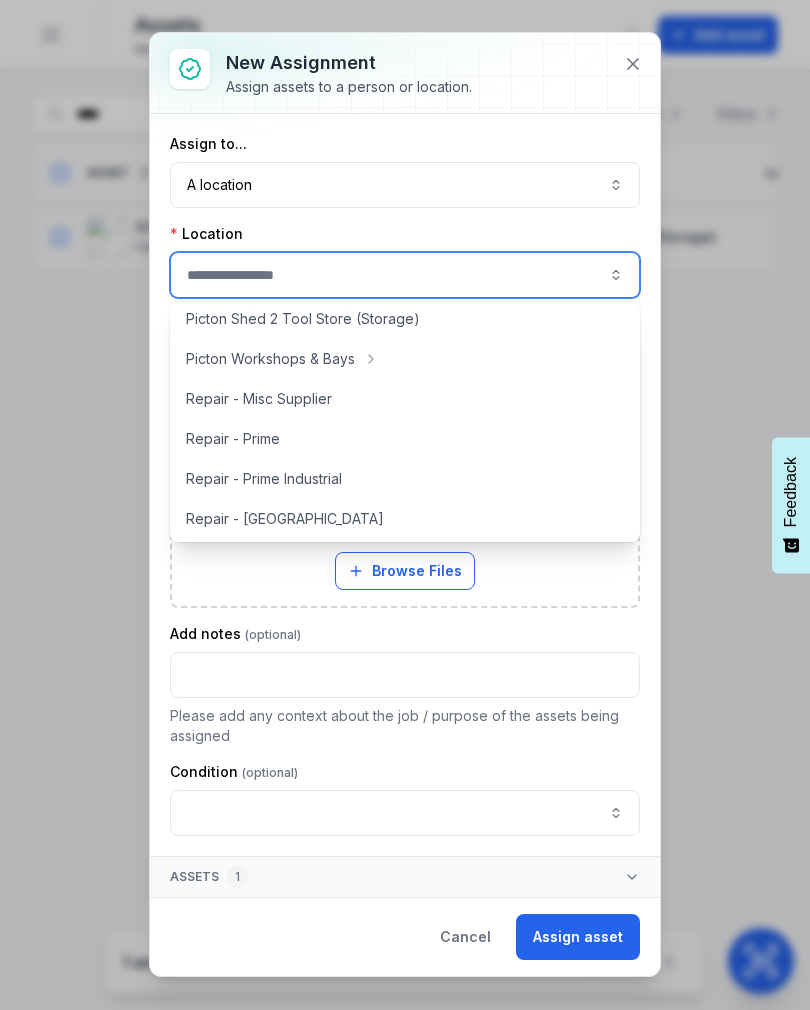 scroll, scrollTop: 490, scrollLeft: 0, axis: vertical 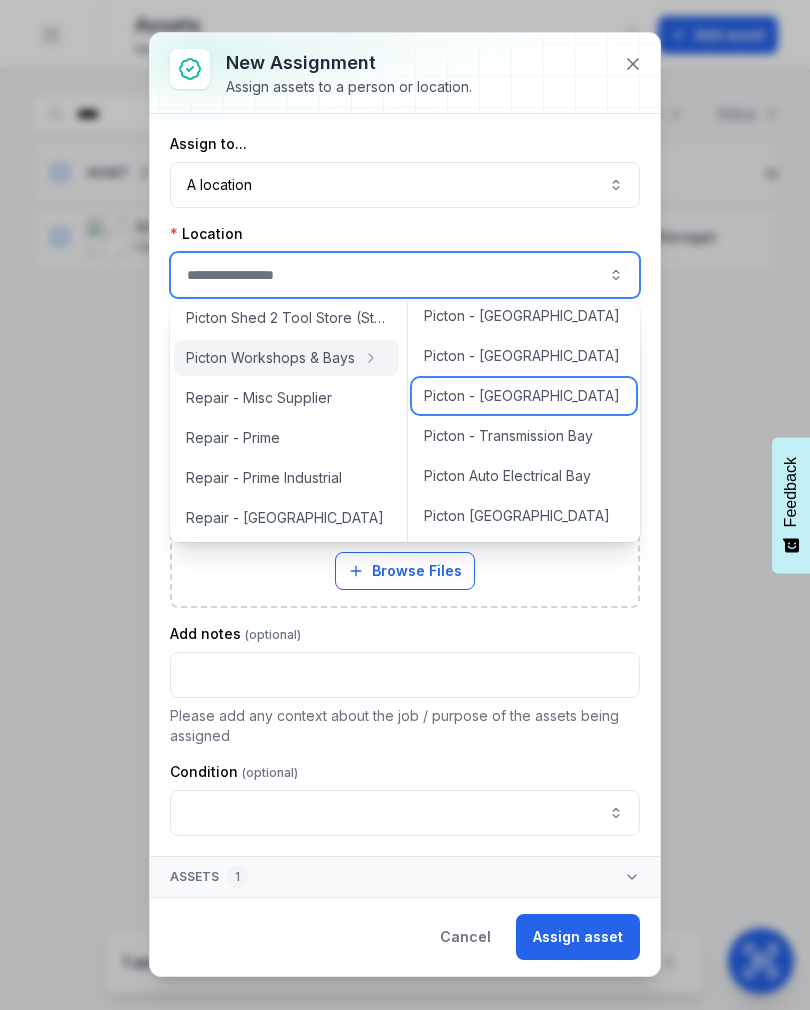 click on "Picton - Ram Bay" at bounding box center [524, 396] 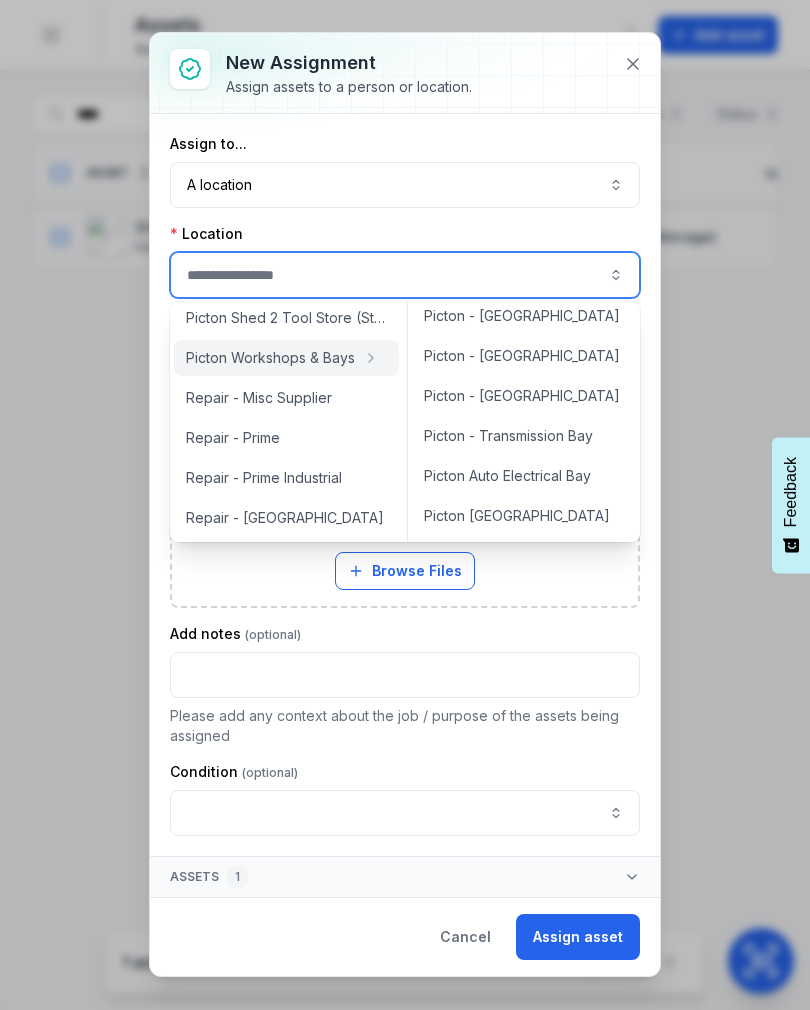 type on "**********" 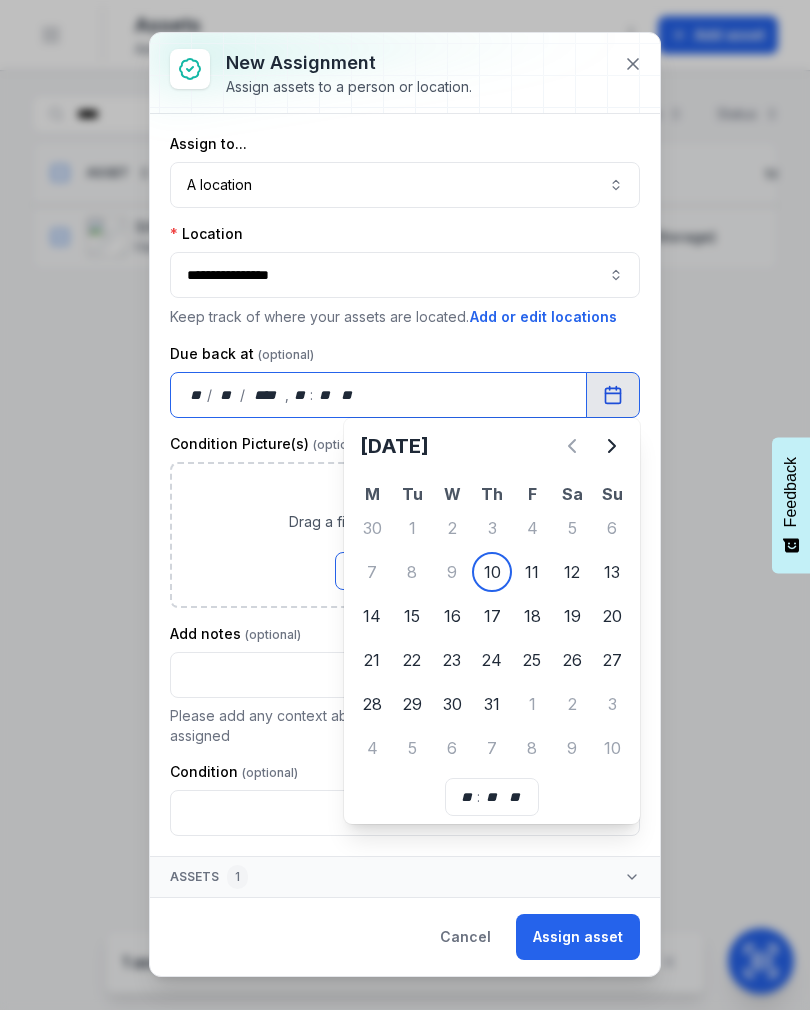 click on "Attach files Drag a file here, or click to browse. Browse Files Take Photos" at bounding box center [405, 535] 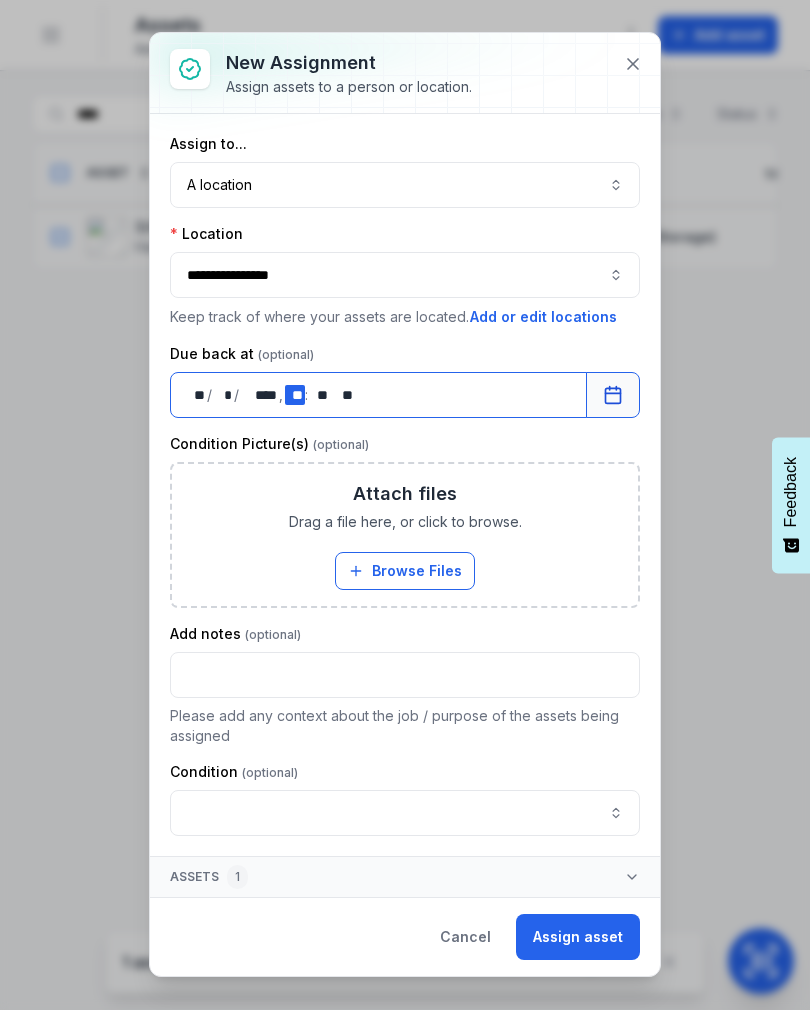 click on "** **" at bounding box center [295, 395] 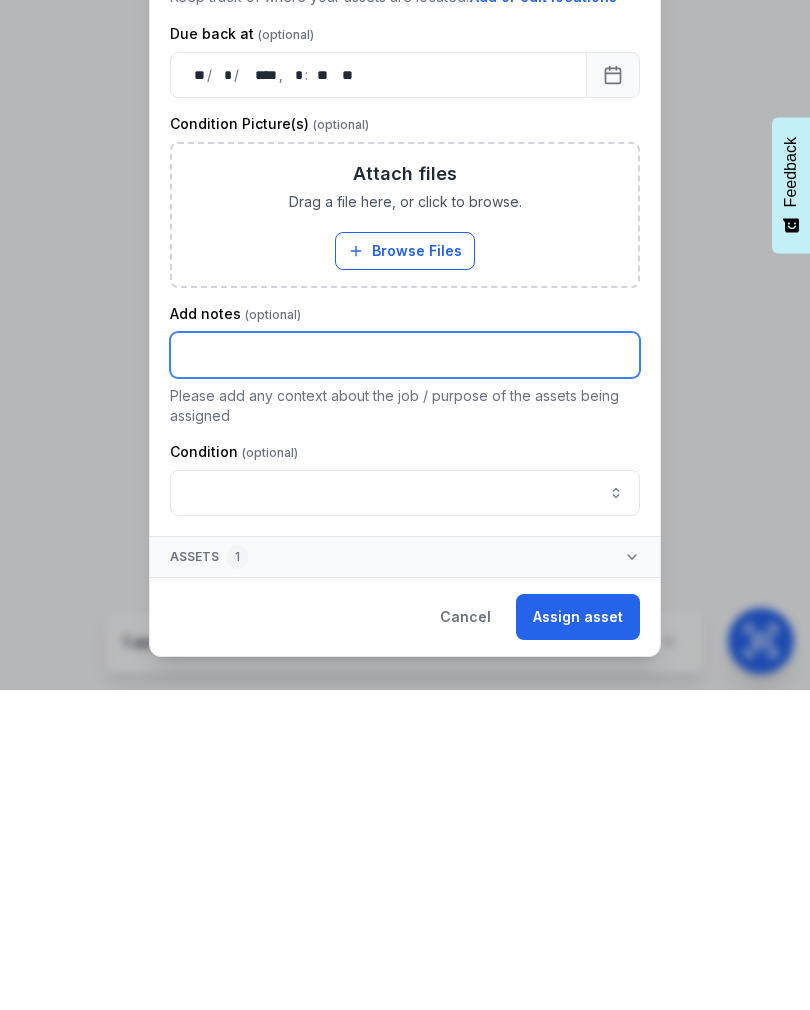 click at bounding box center (405, 675) 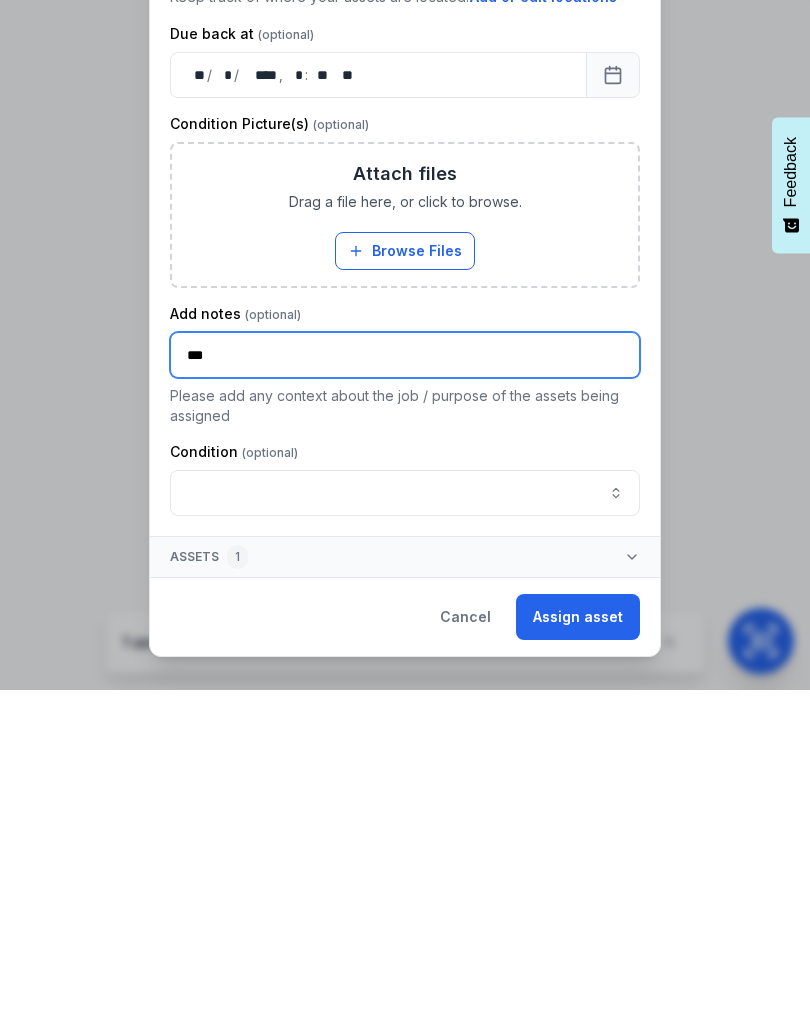 type on "***" 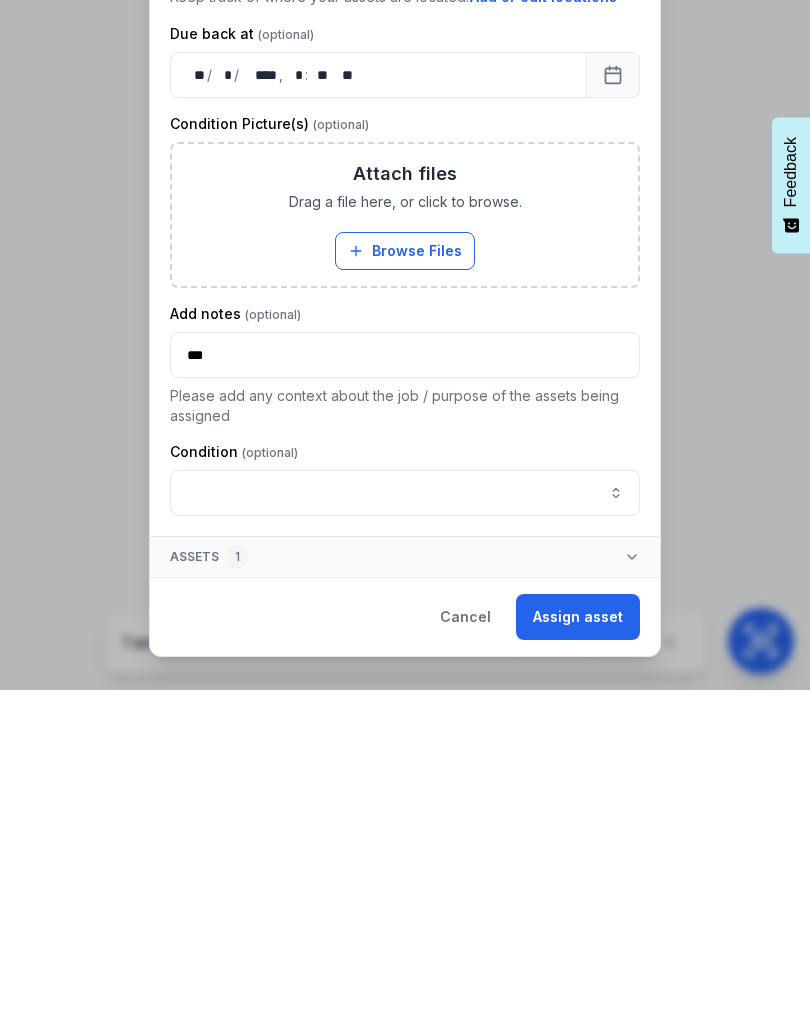 click on "Assign asset" at bounding box center [578, 937] 